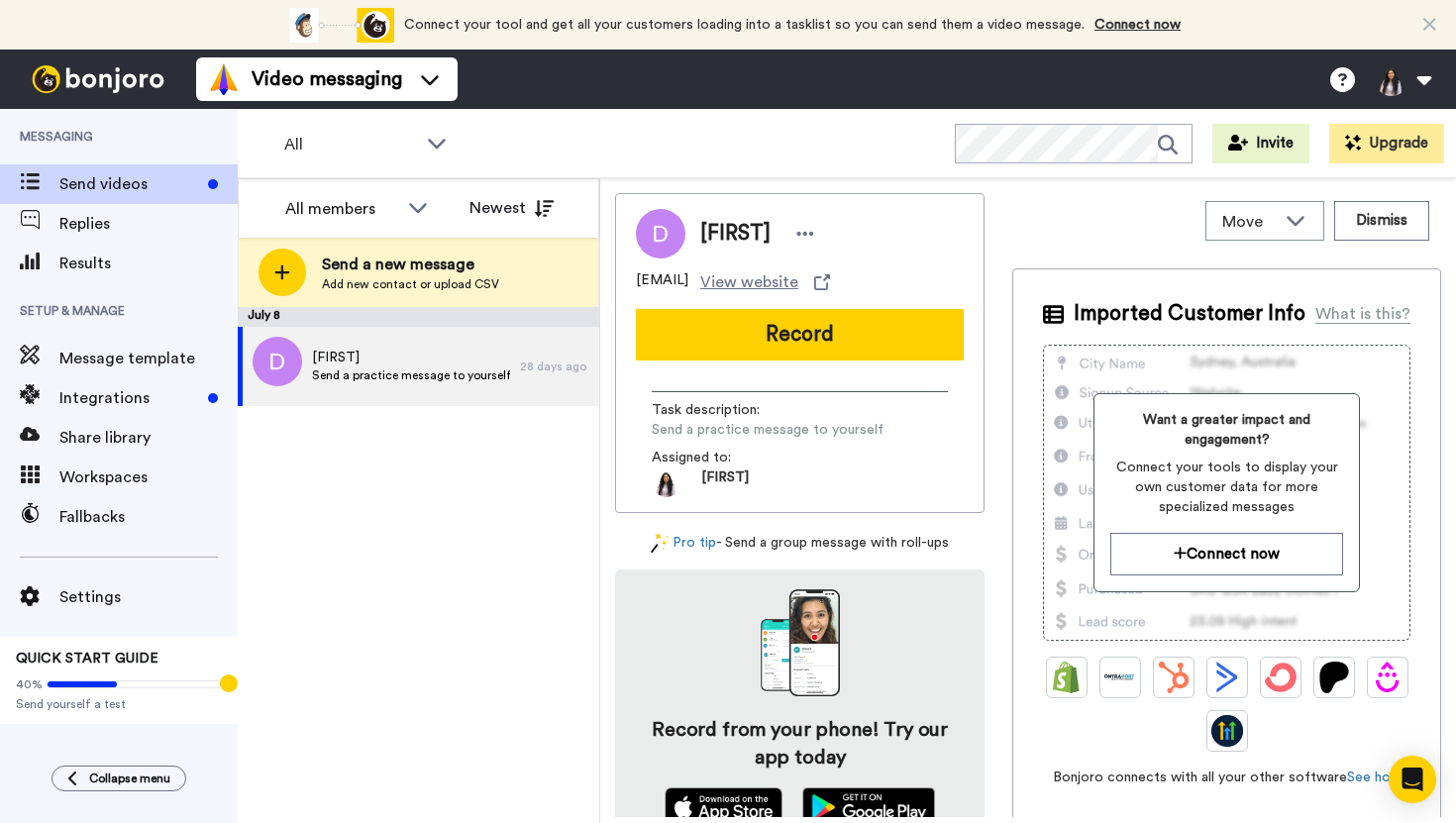 scroll, scrollTop: 0, scrollLeft: 0, axis: both 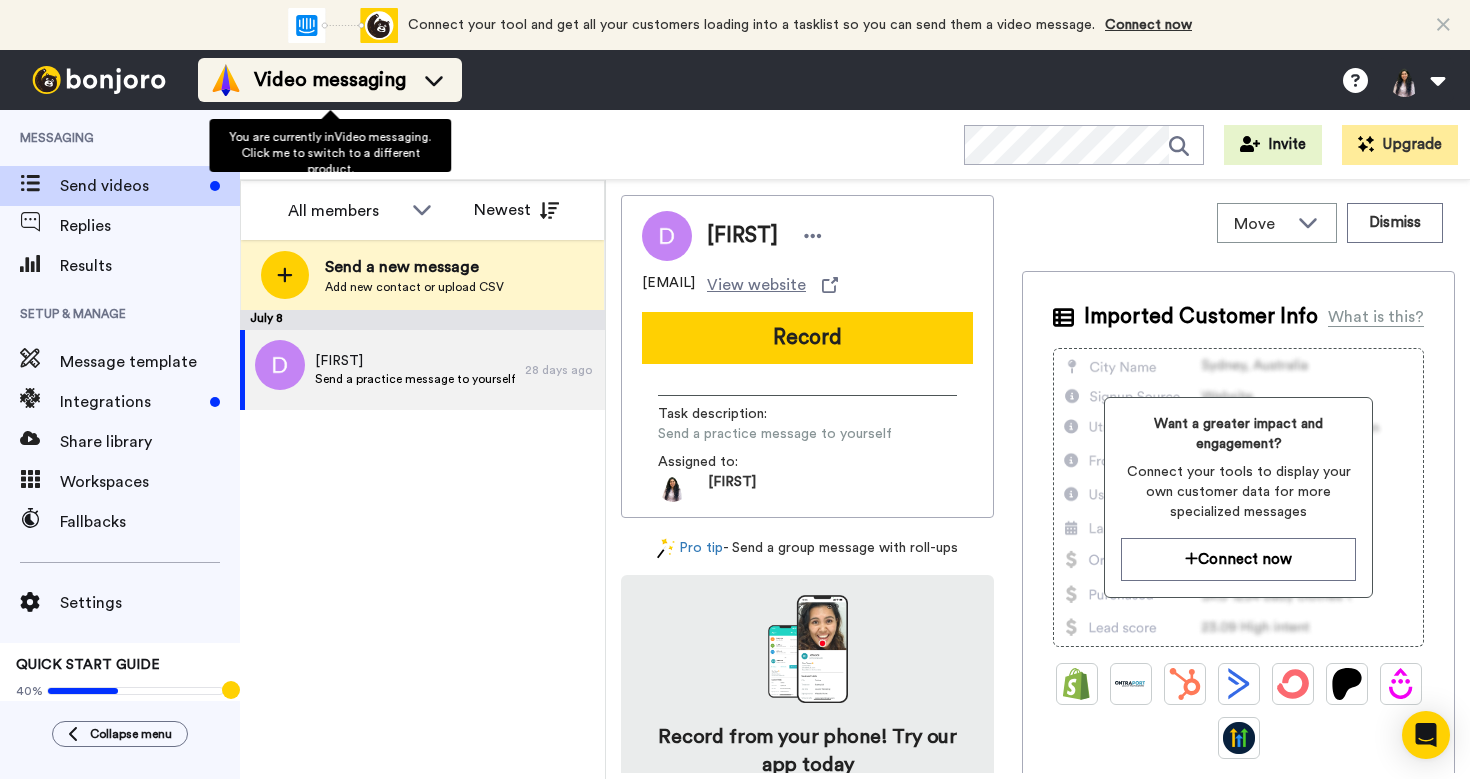 click on "Video messaging" at bounding box center [330, 80] 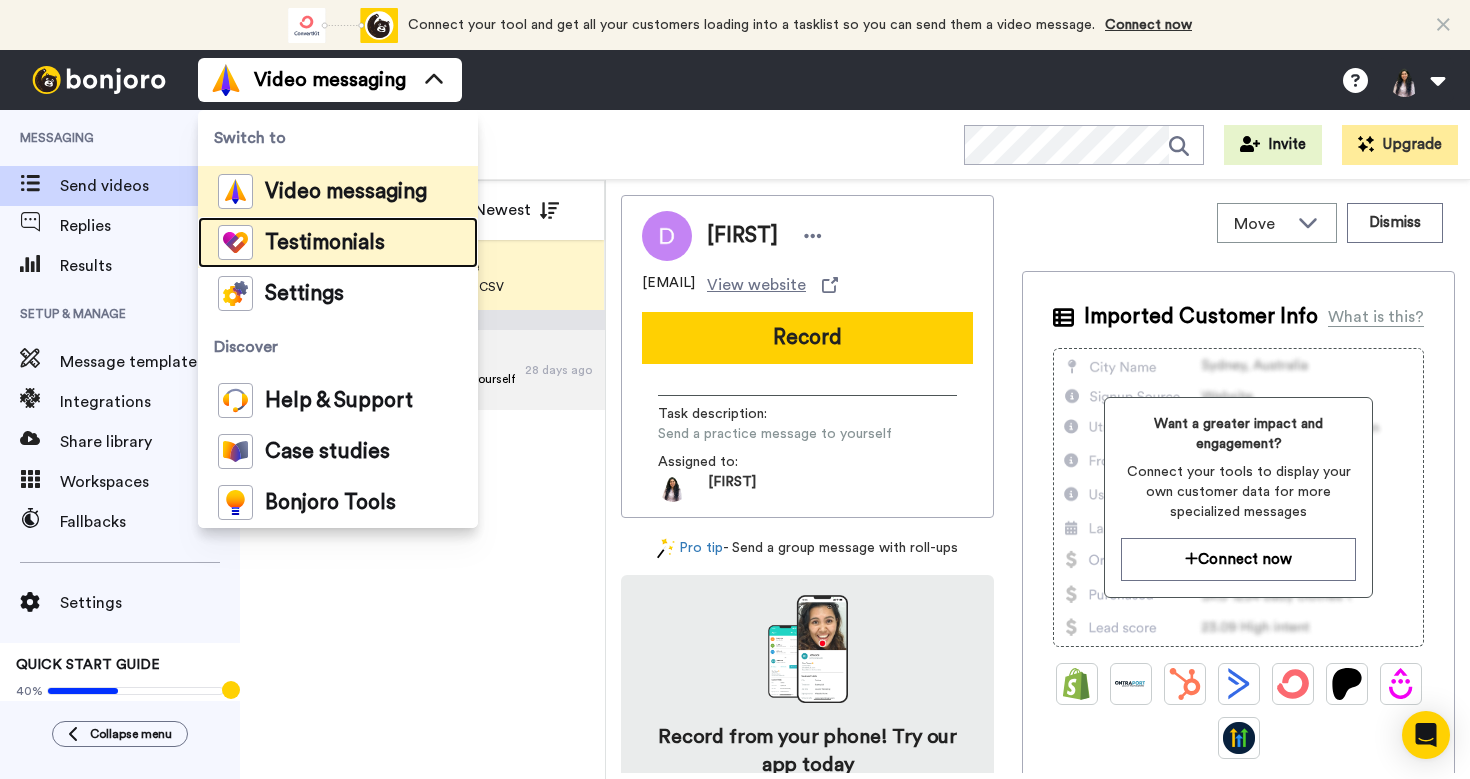 click on "Testimonials" at bounding box center (338, 242) 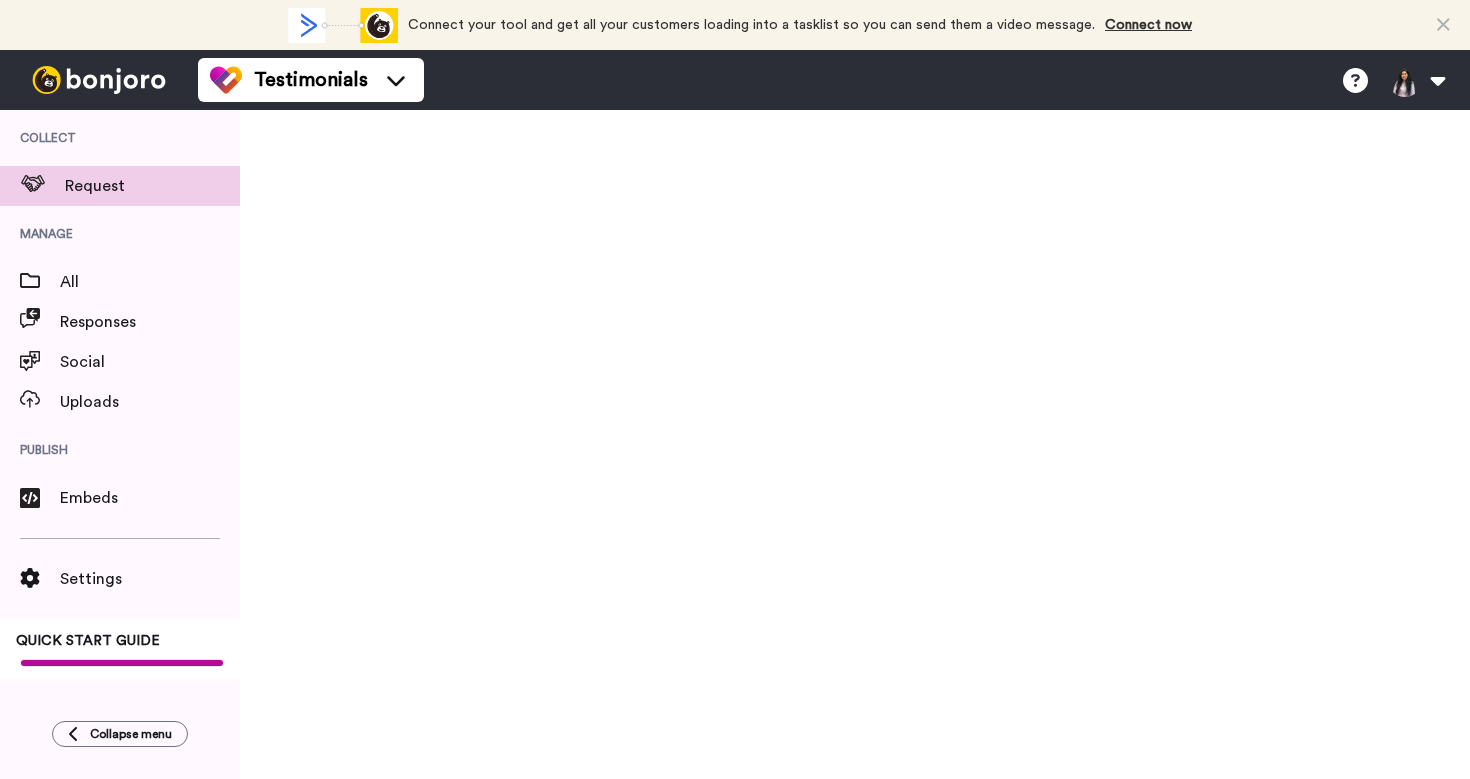 scroll, scrollTop: 0, scrollLeft: 0, axis: both 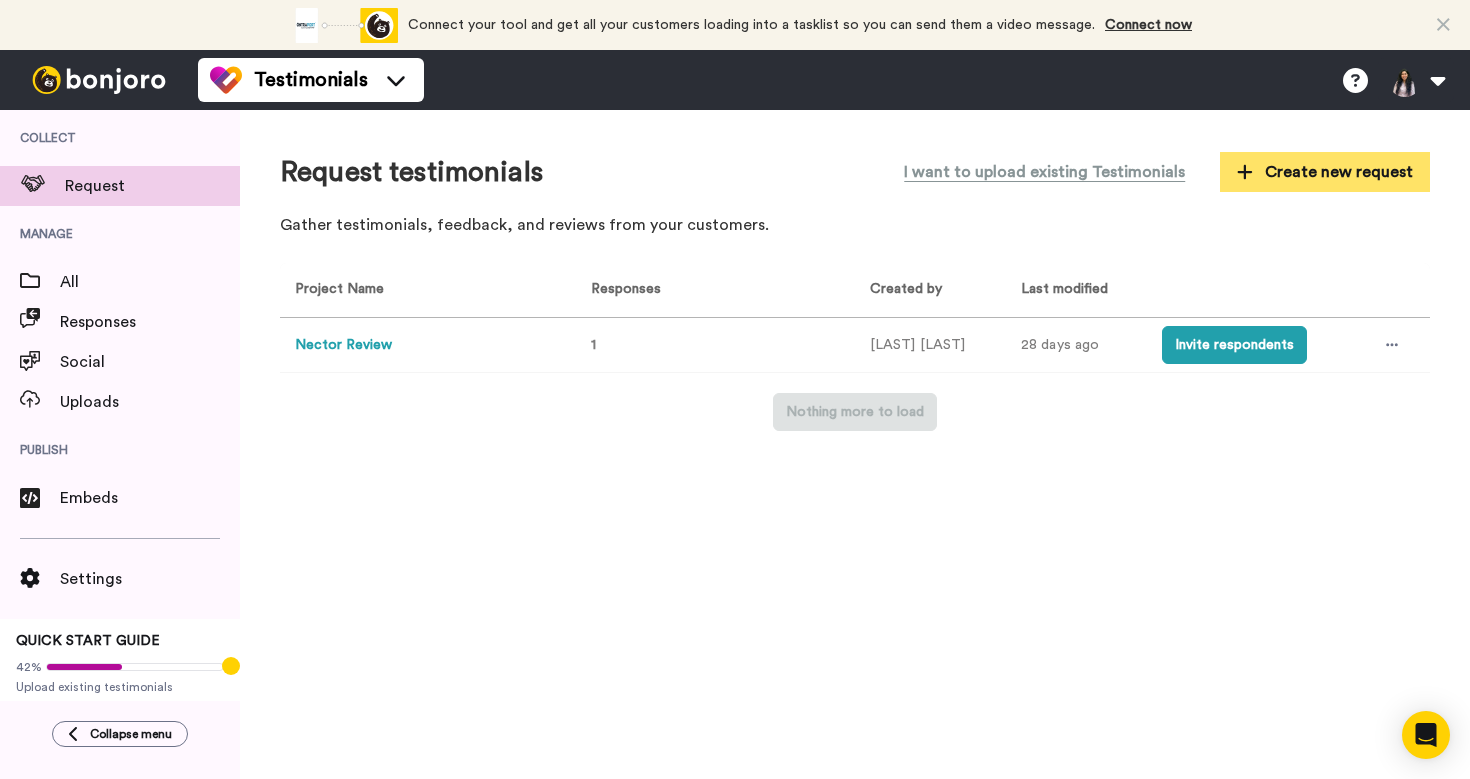 click on "Create new request" at bounding box center (1325, 172) 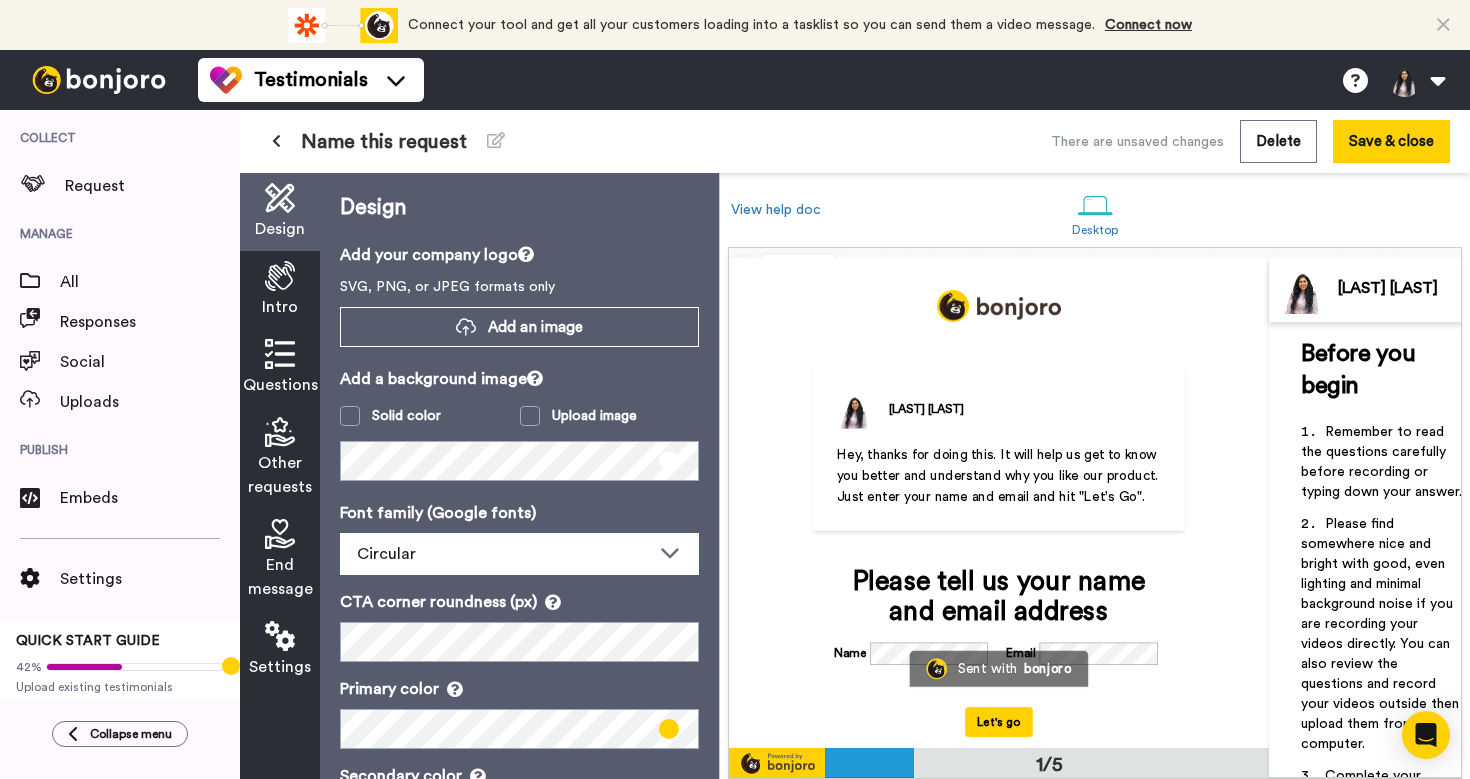 scroll, scrollTop: 10, scrollLeft: 0, axis: vertical 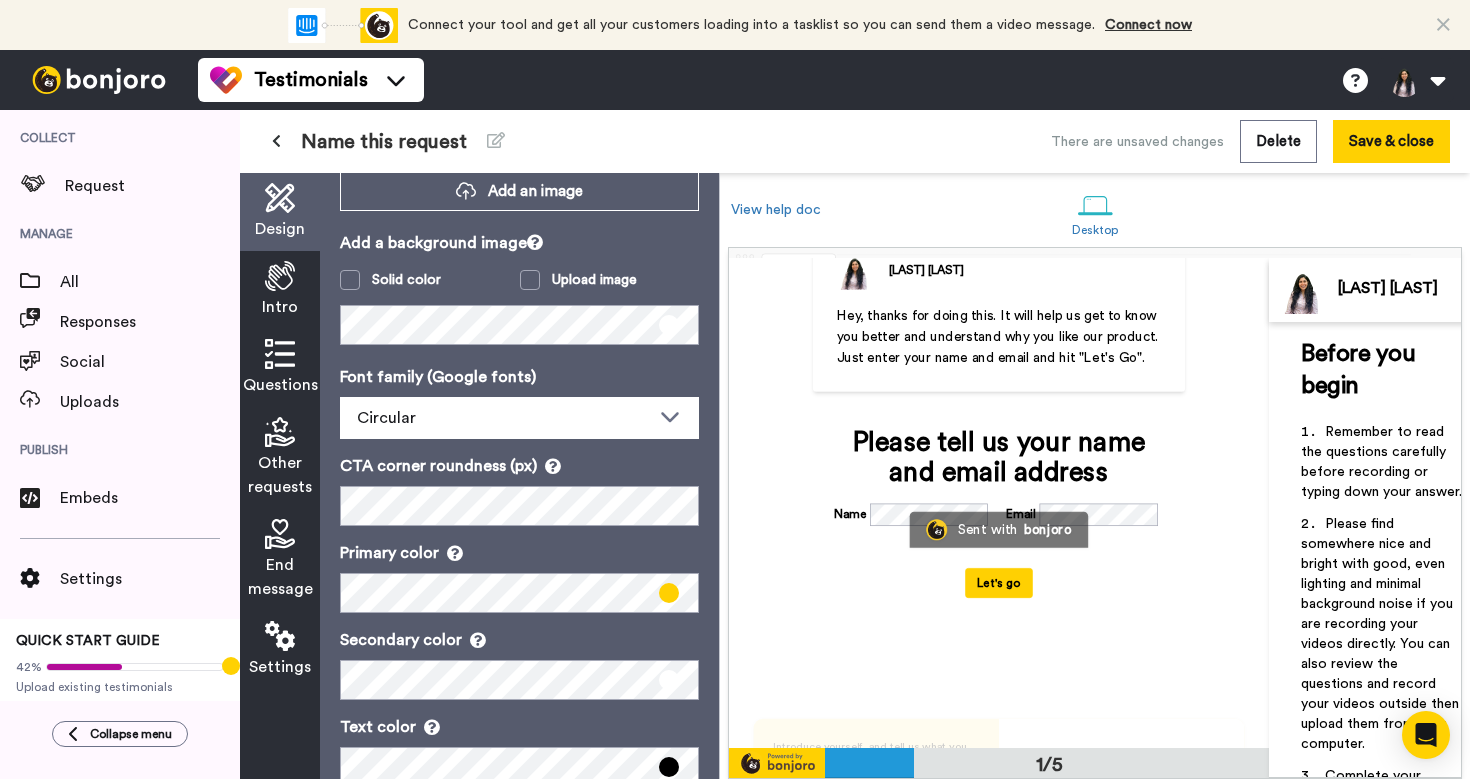 click at bounding box center (280, 354) 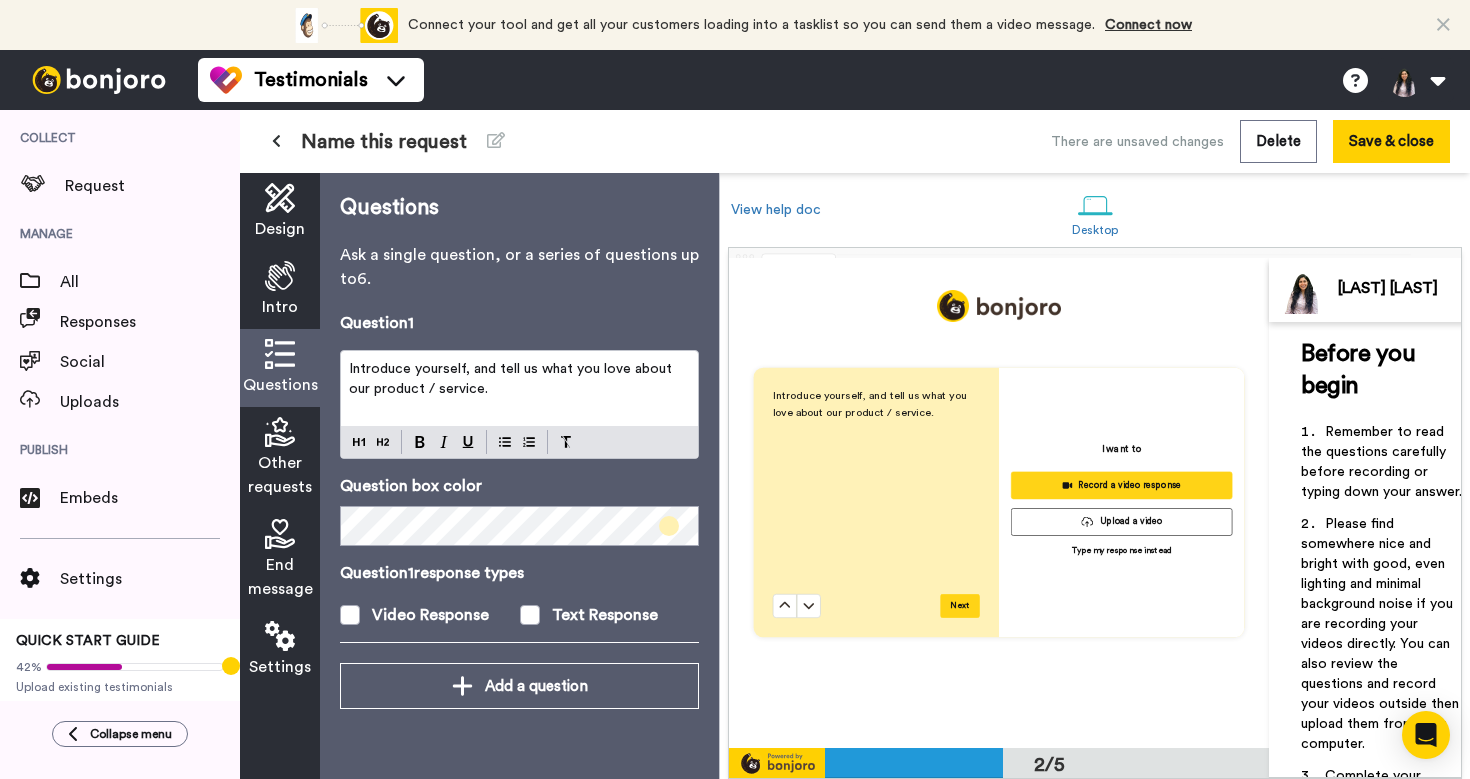 scroll, scrollTop: 490, scrollLeft: 0, axis: vertical 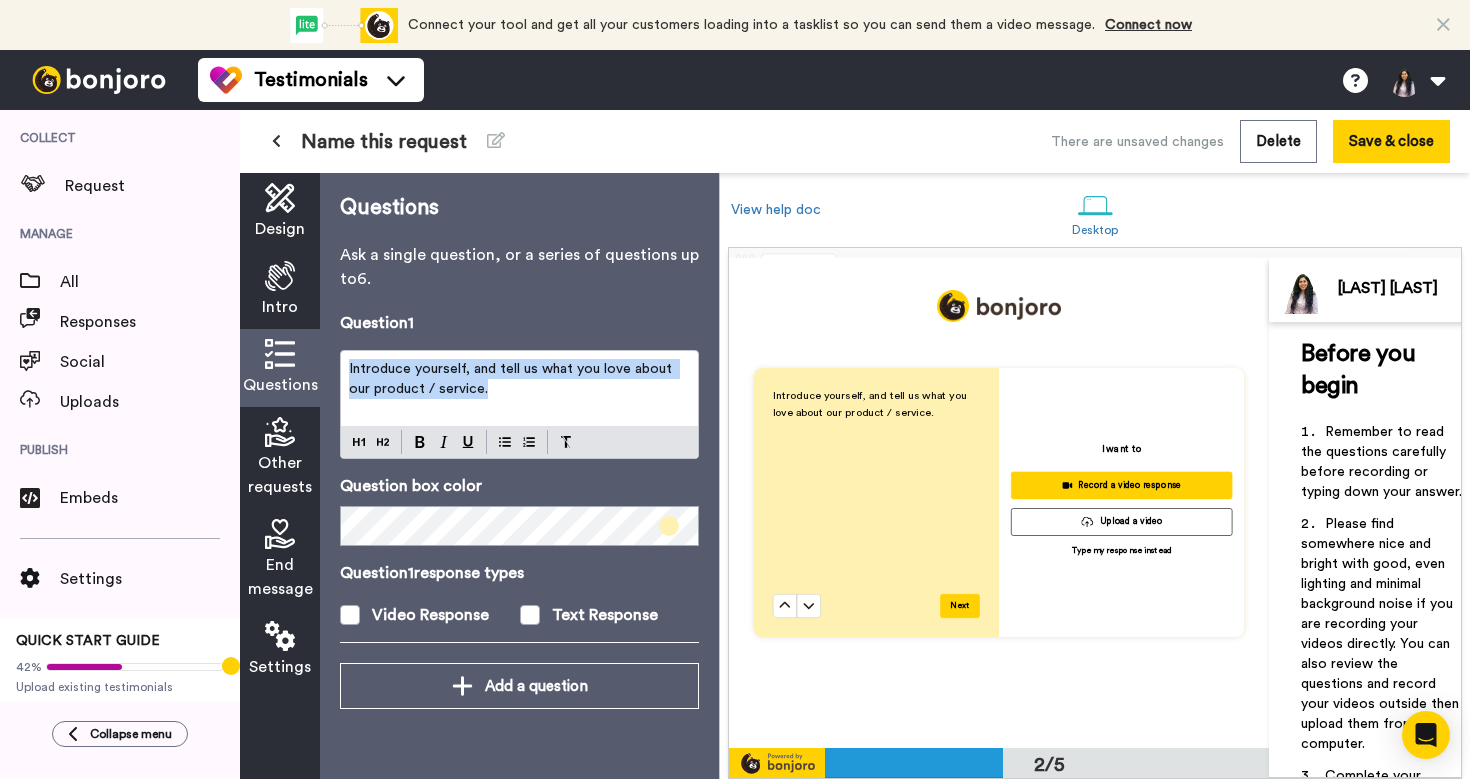drag, startPoint x: 600, startPoint y: 391, endPoint x: 394, endPoint y: 402, distance: 206.29349 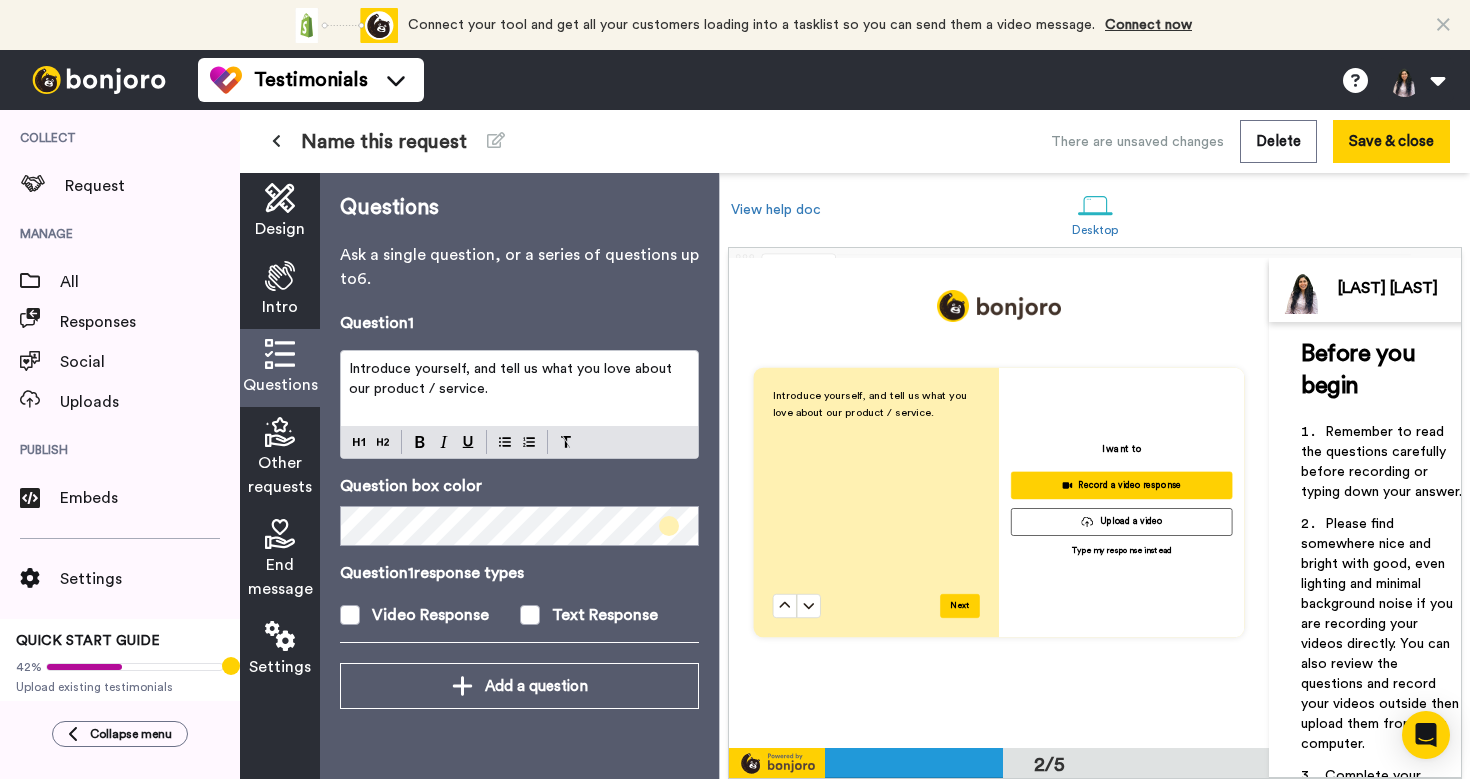 drag, startPoint x: 339, startPoint y: 568, endPoint x: 644, endPoint y: 628, distance: 310.8456 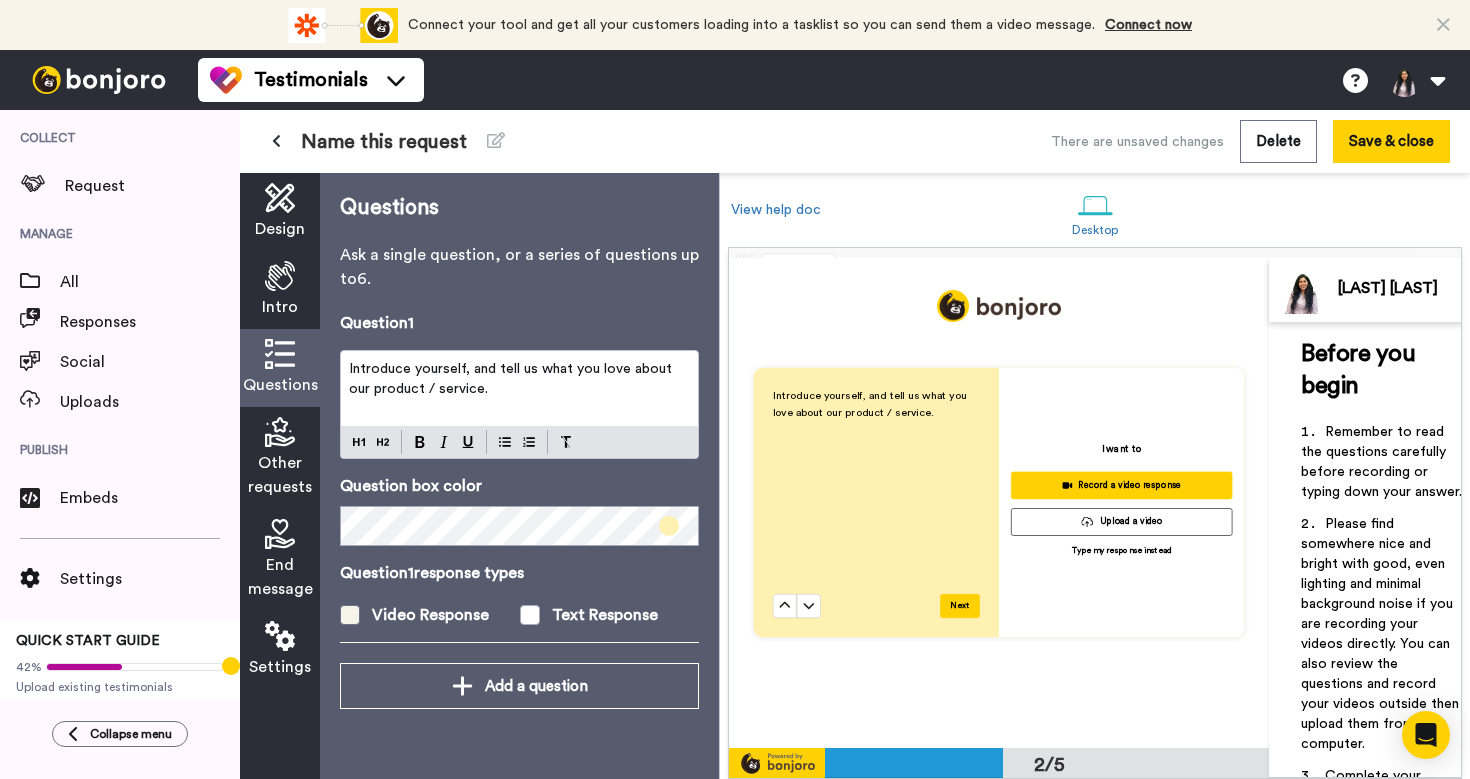 click at bounding box center [350, 615] 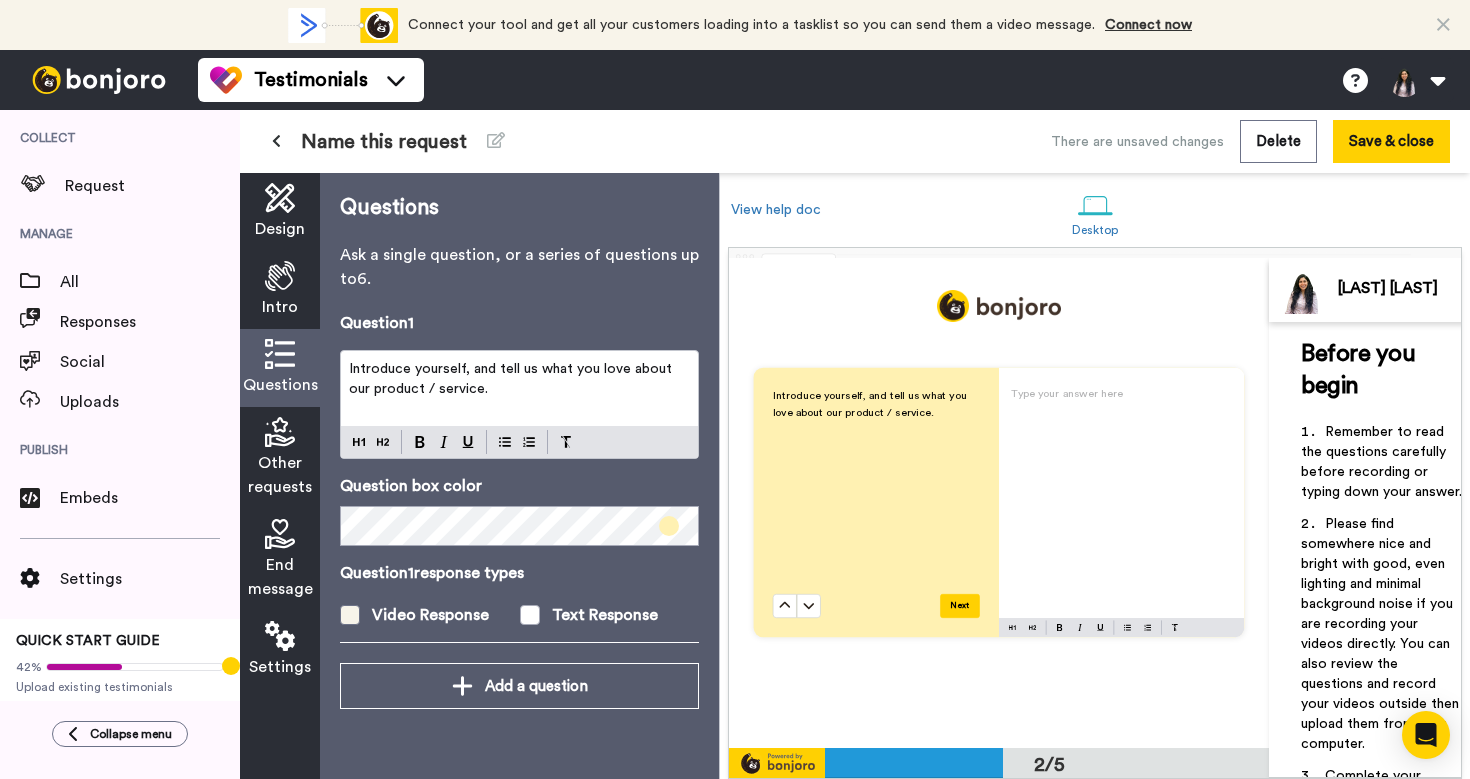 click at bounding box center [350, 615] 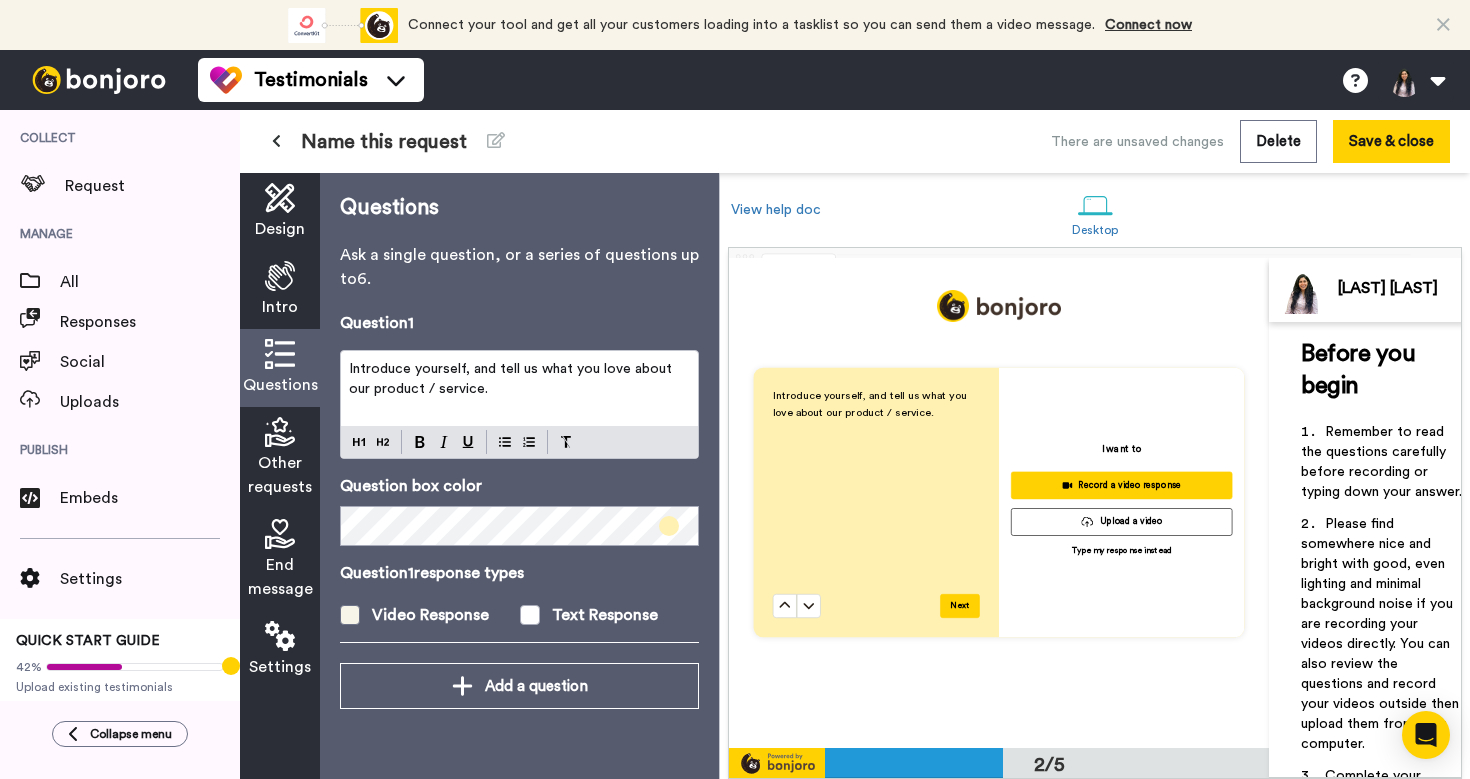 click at bounding box center [350, 615] 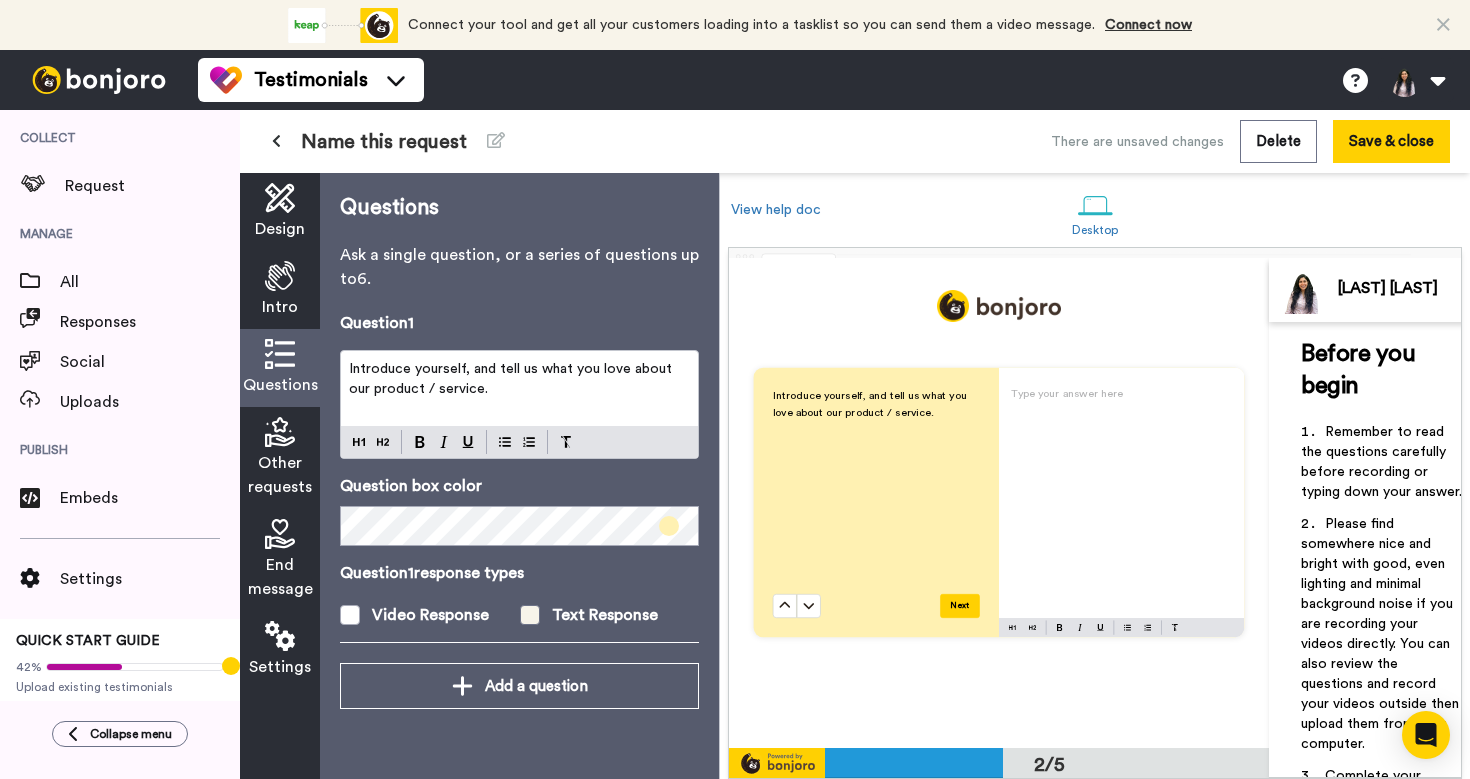 click at bounding box center (530, 615) 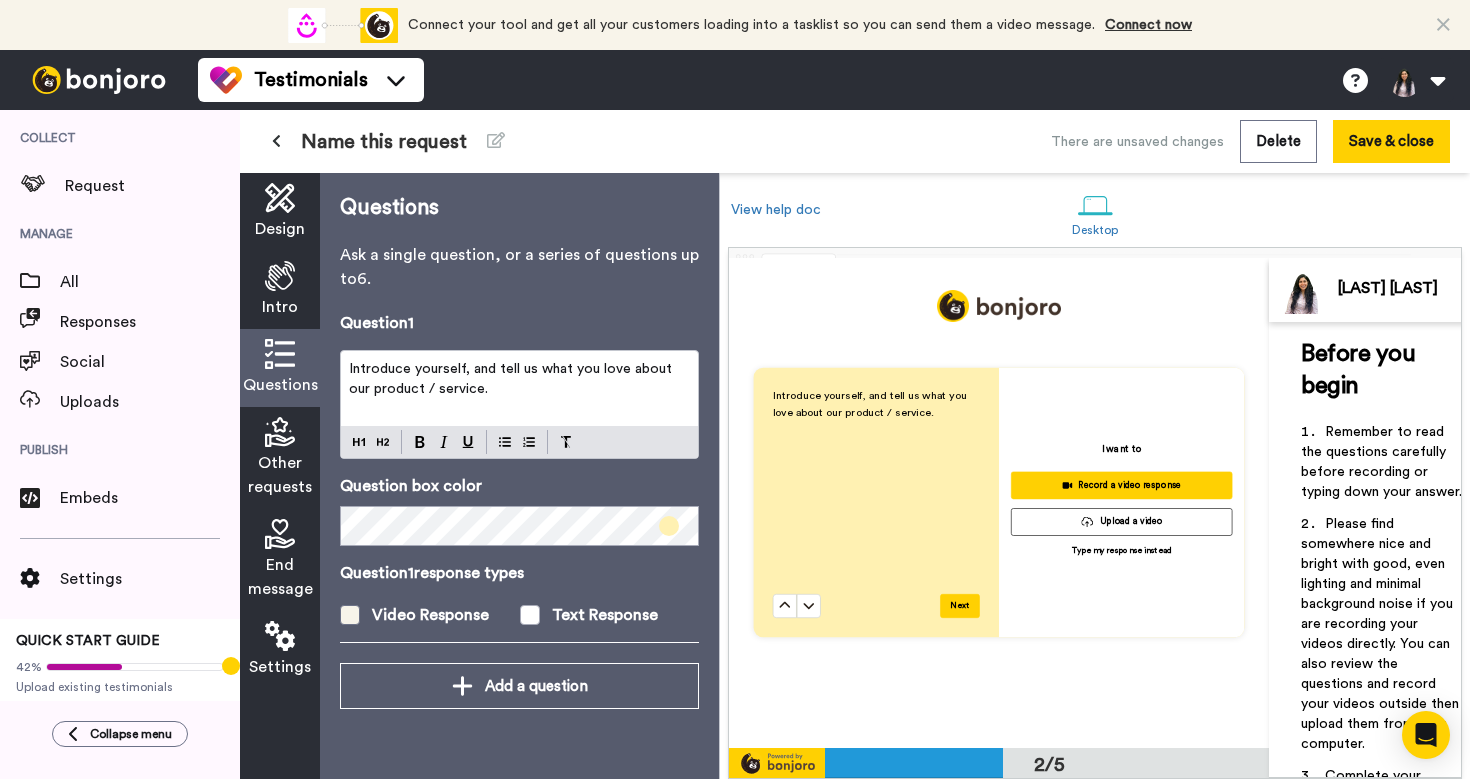 click at bounding box center [350, 615] 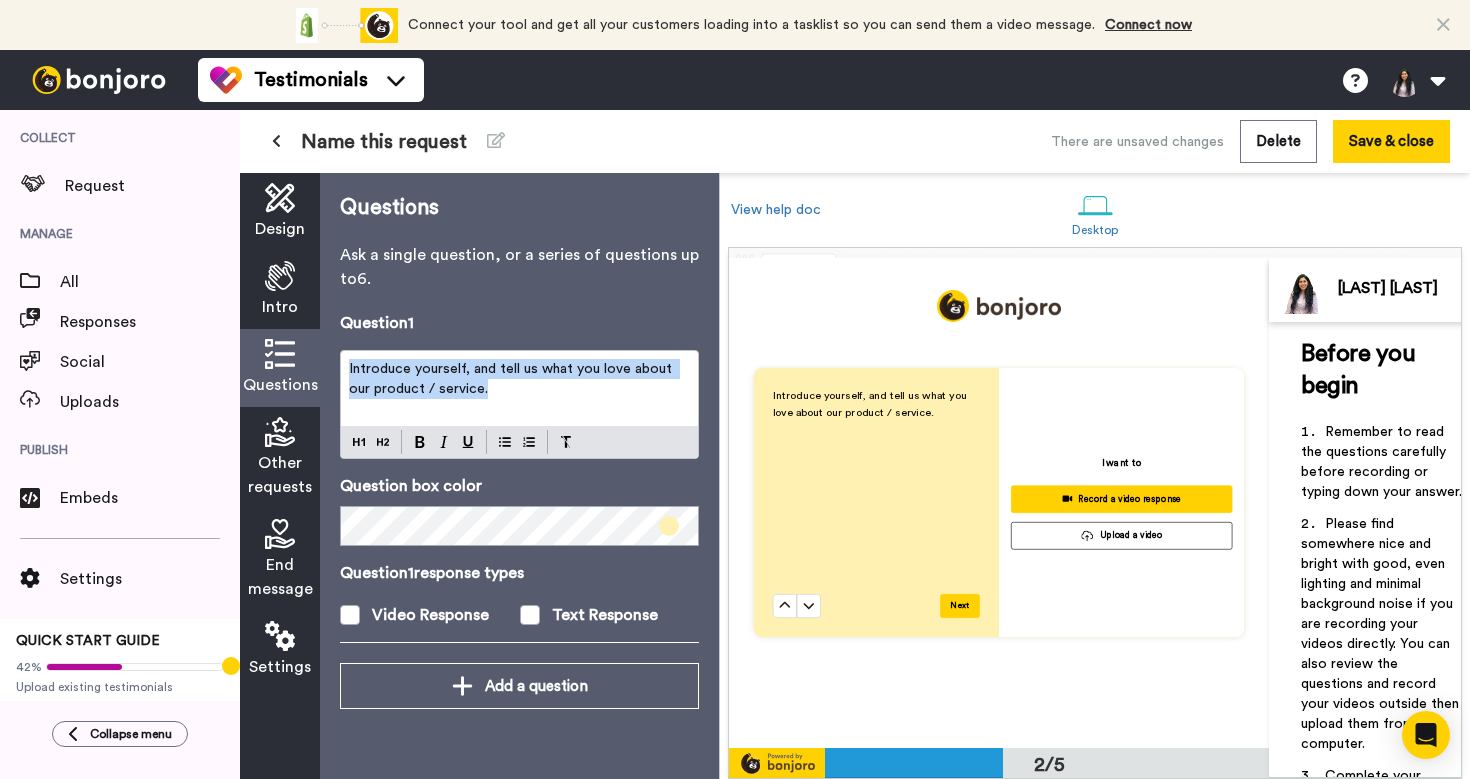 drag, startPoint x: 623, startPoint y: 386, endPoint x: 318, endPoint y: 347, distance: 307.48334 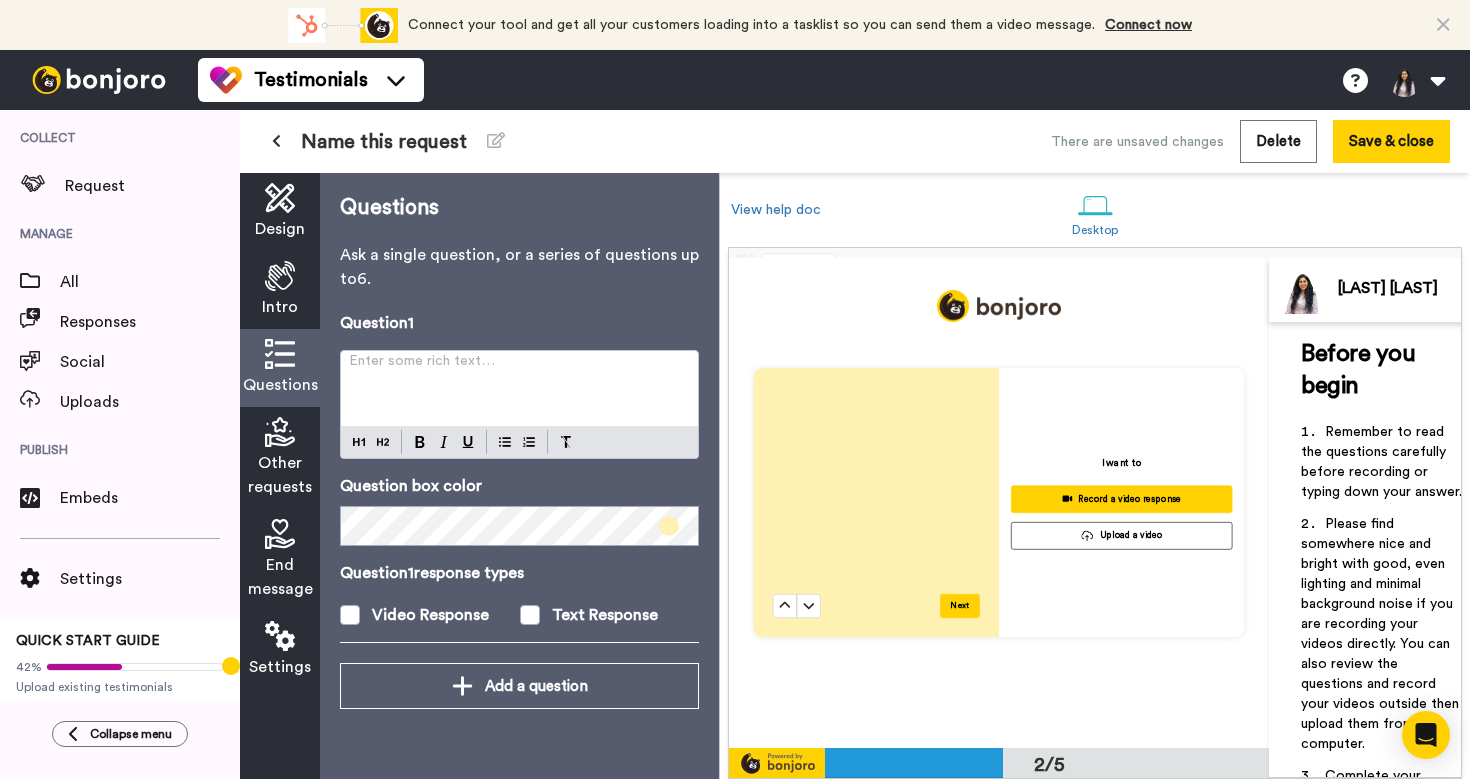 type 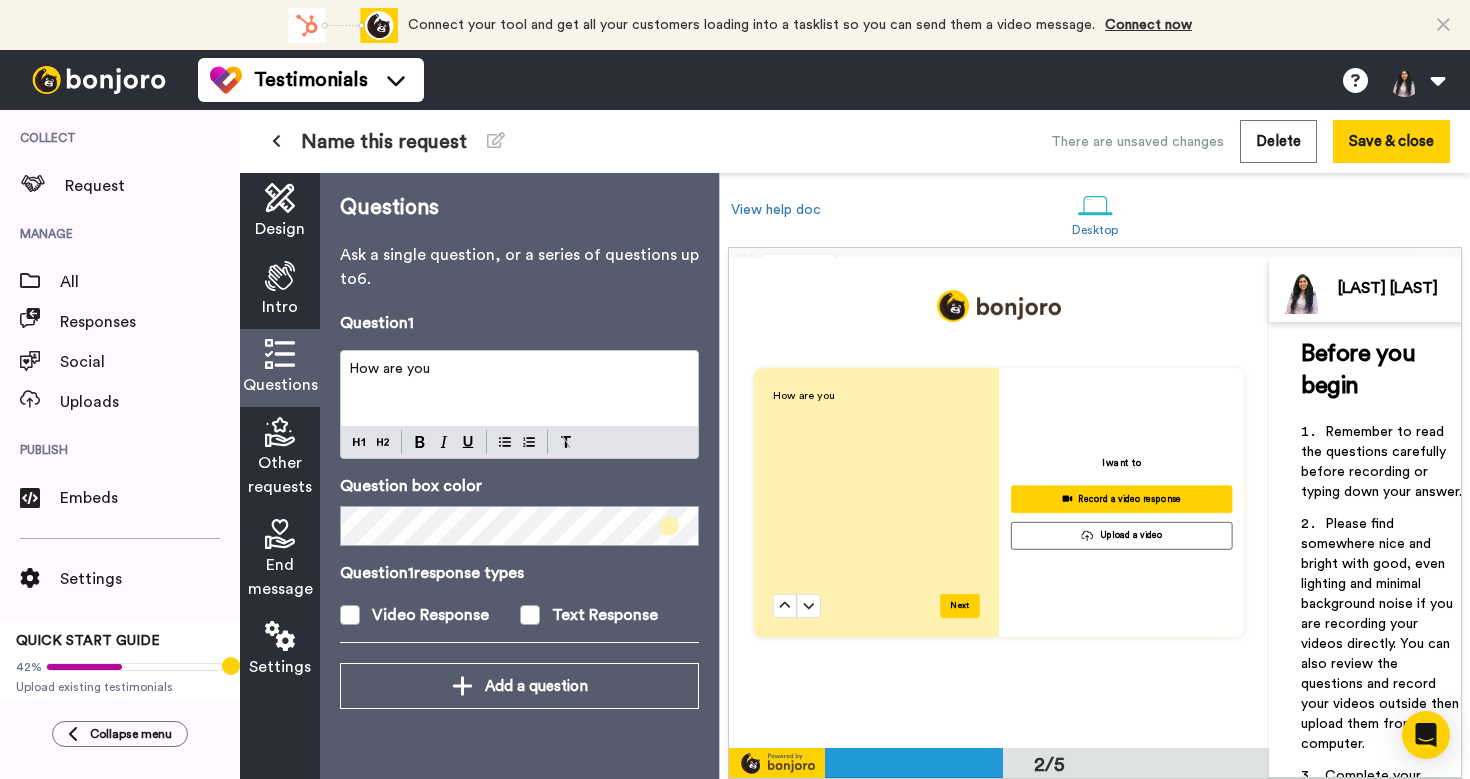 click on "Questions" at bounding box center (280, 368) 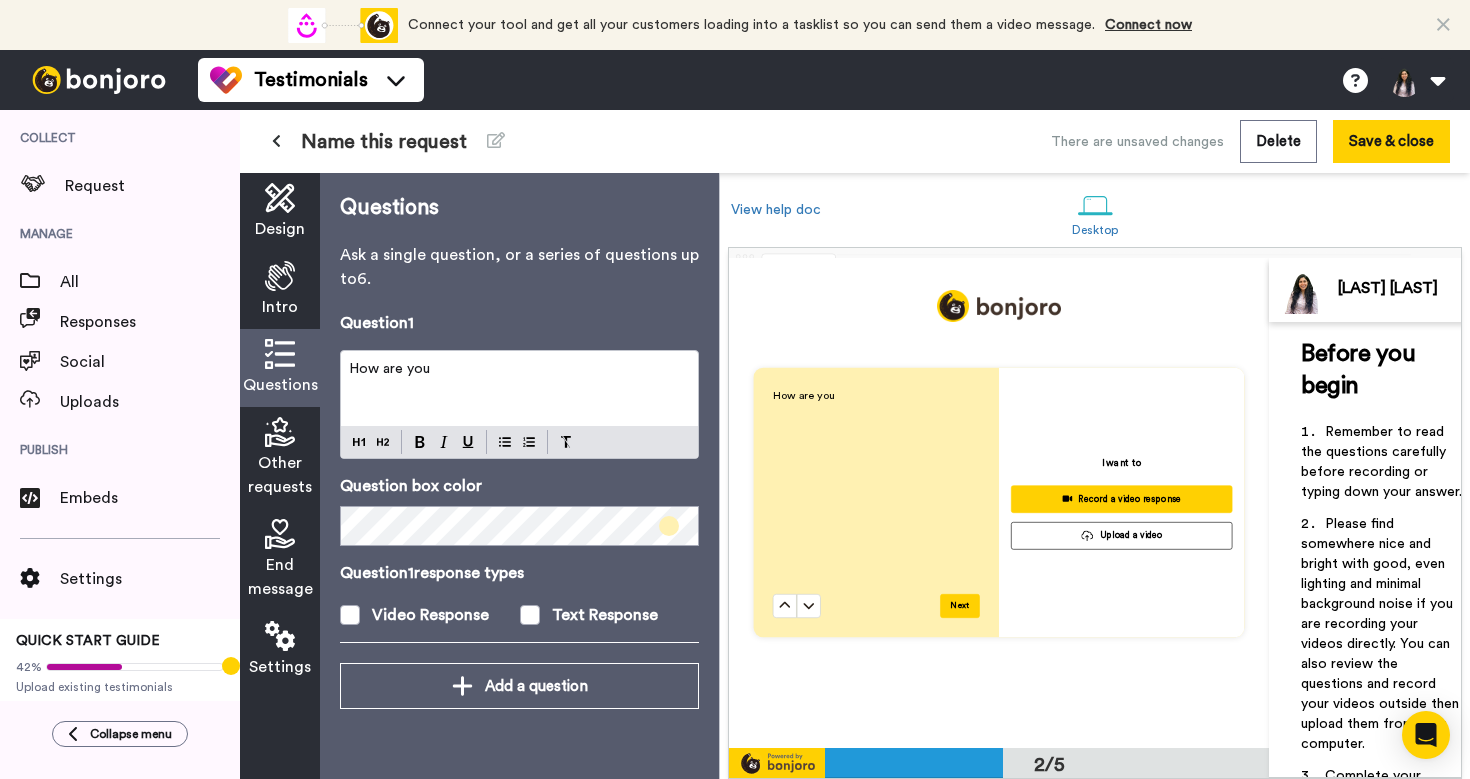 click at bounding box center (280, 276) 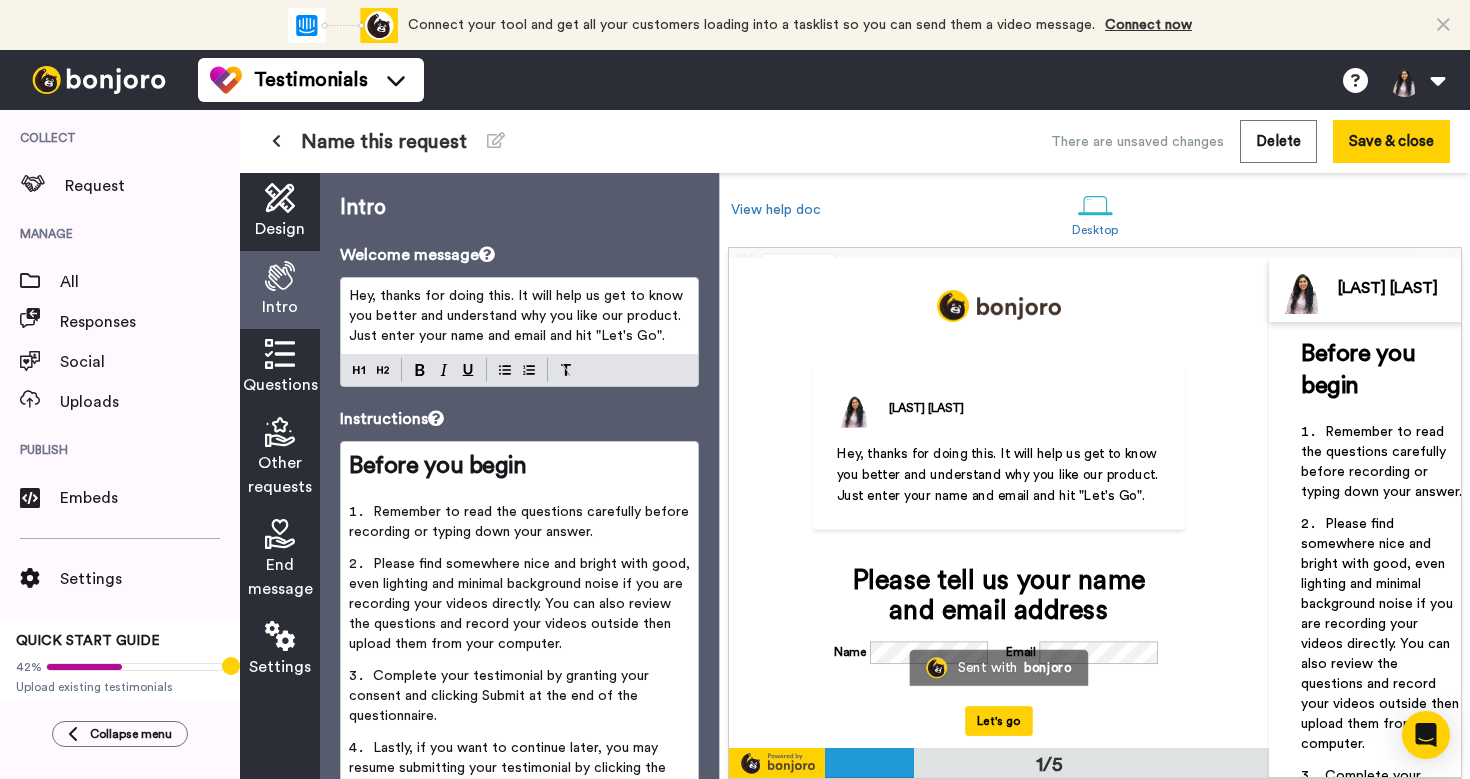 scroll, scrollTop: 0, scrollLeft: 0, axis: both 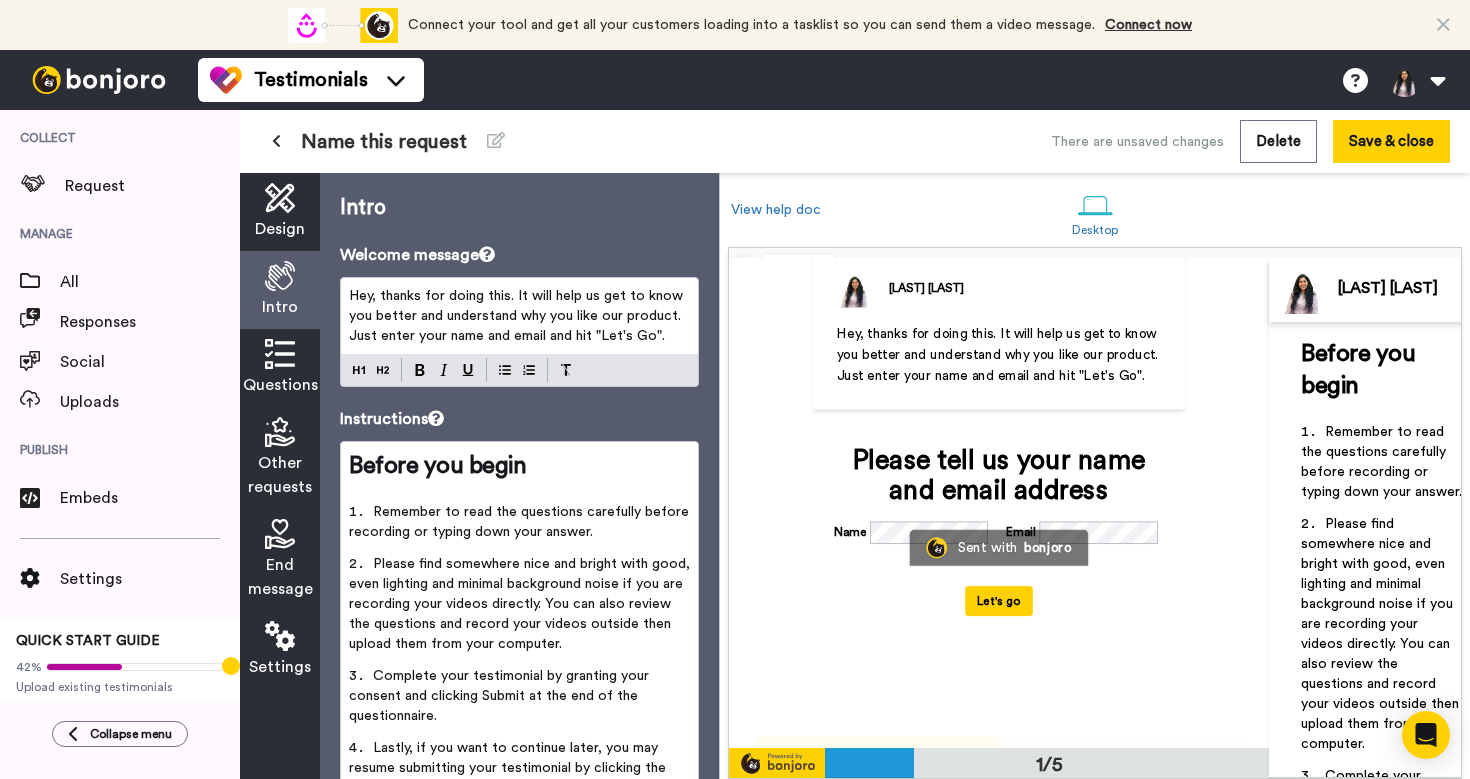 click on "Remember to read the questions carefully before recording or typing down your answer." at bounding box center [521, 522] 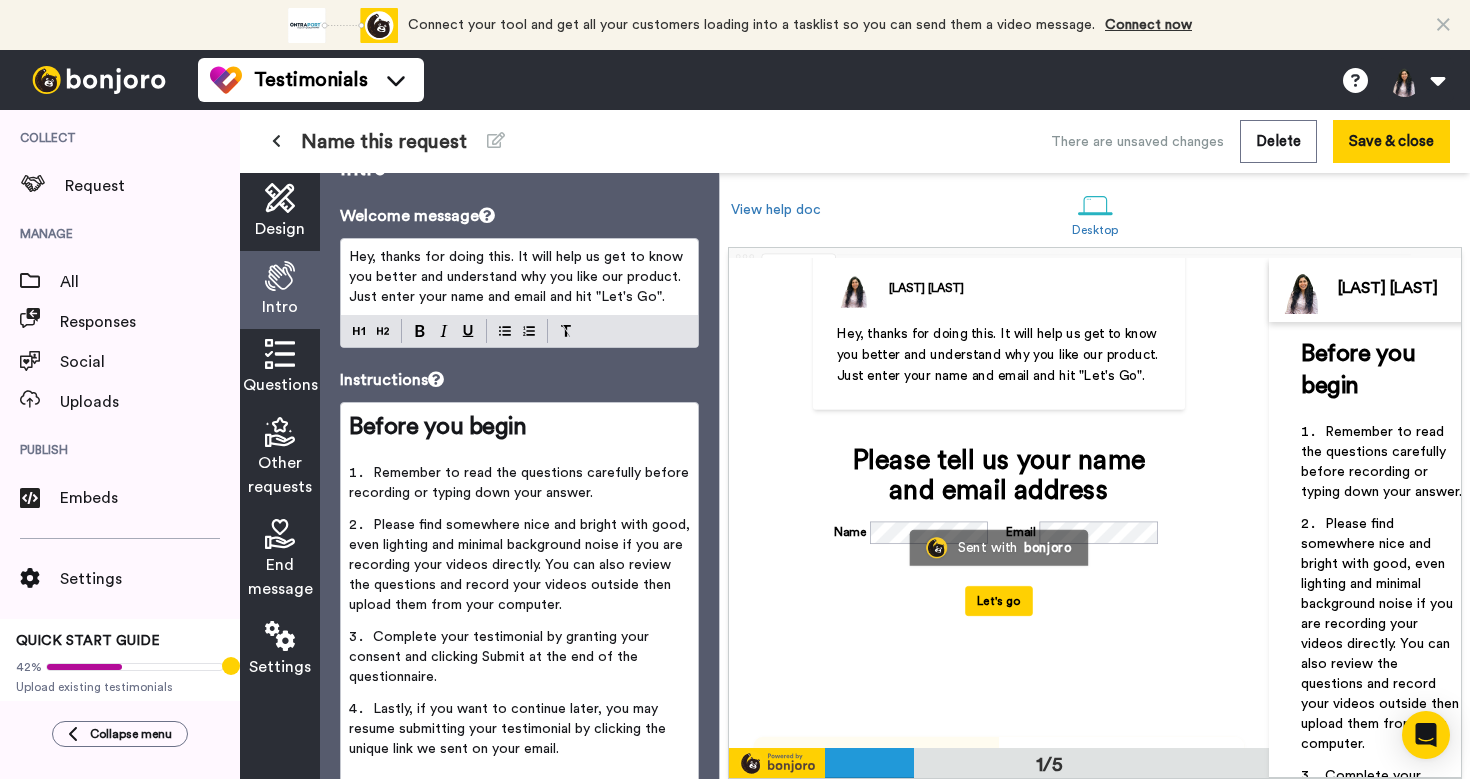scroll, scrollTop: 132, scrollLeft: 0, axis: vertical 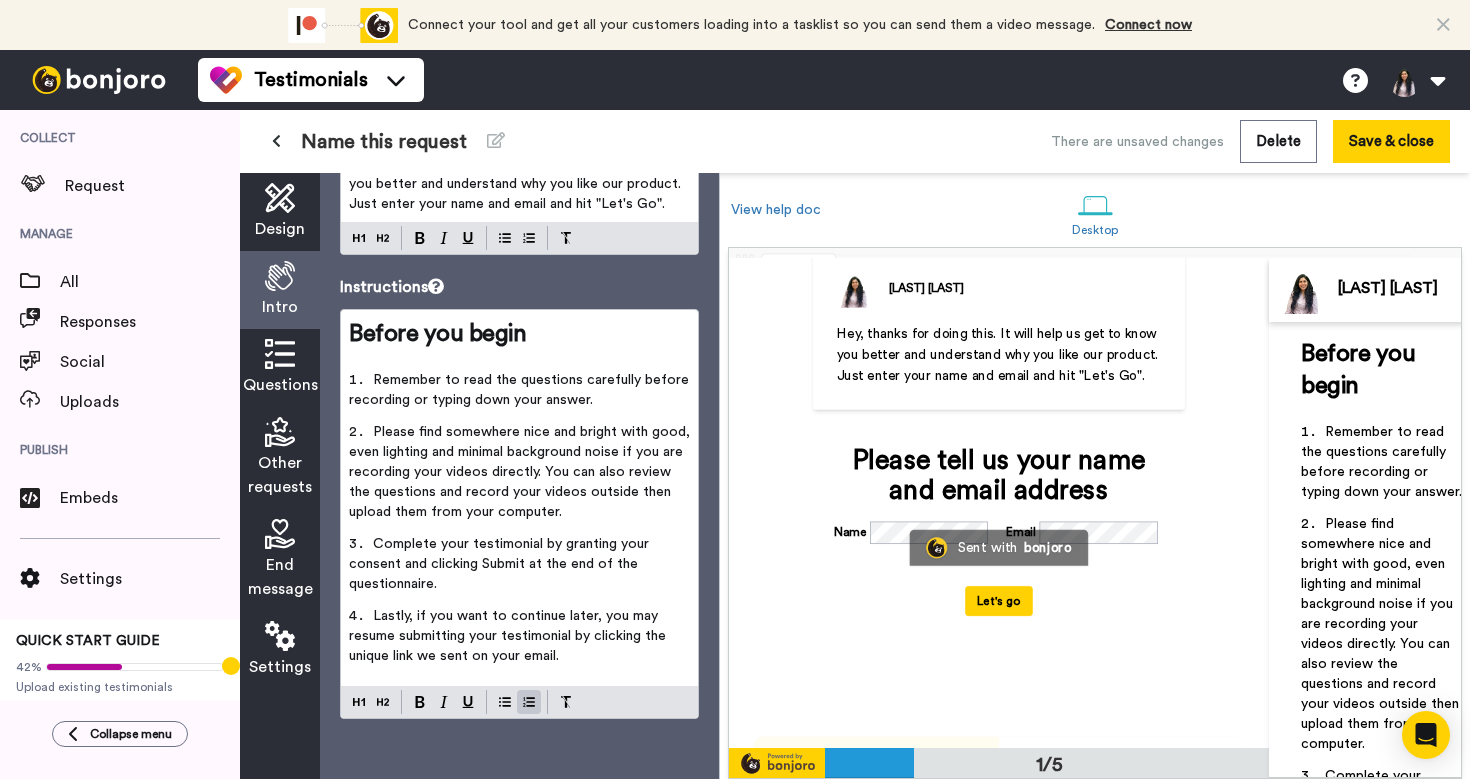 click at bounding box center [280, 354] 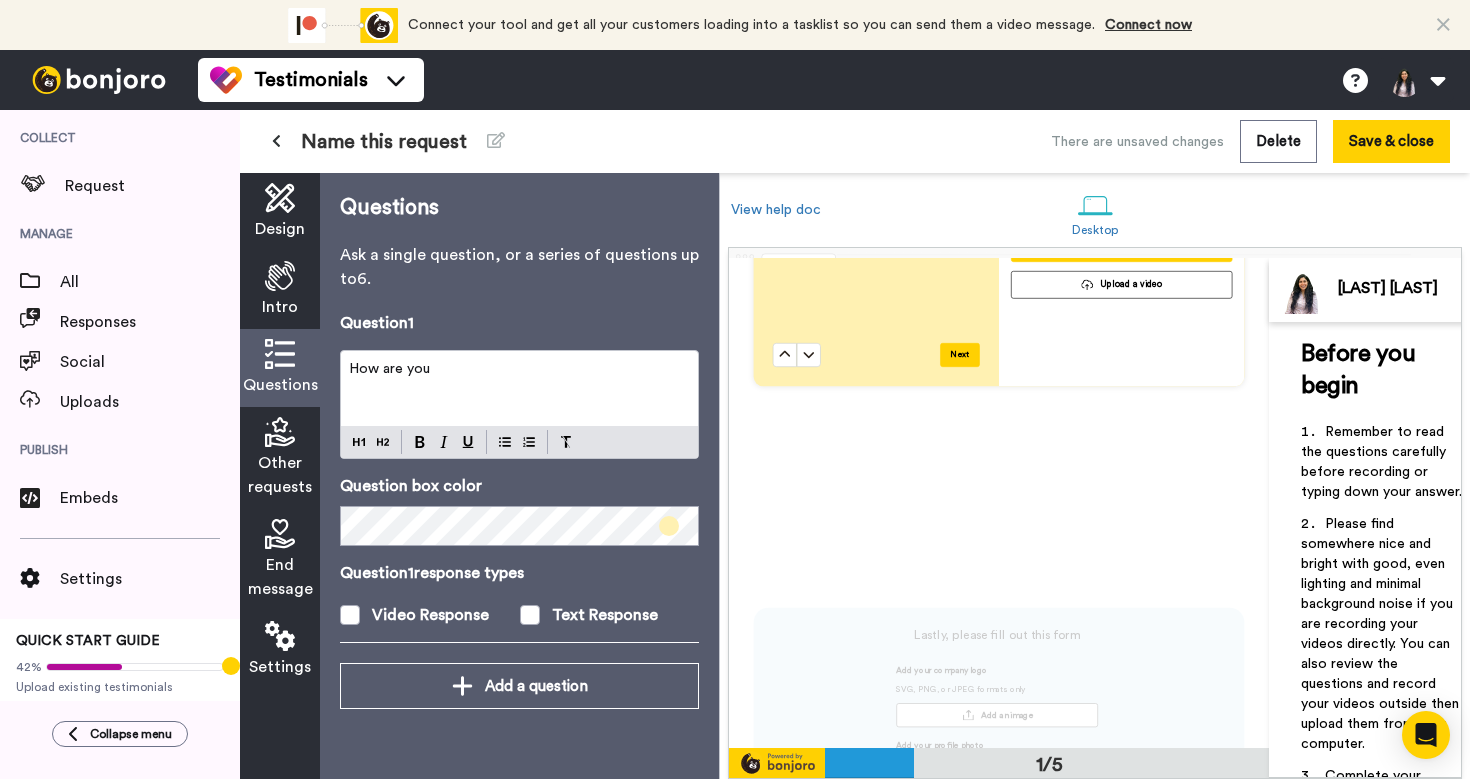 scroll, scrollTop: 0, scrollLeft: 0, axis: both 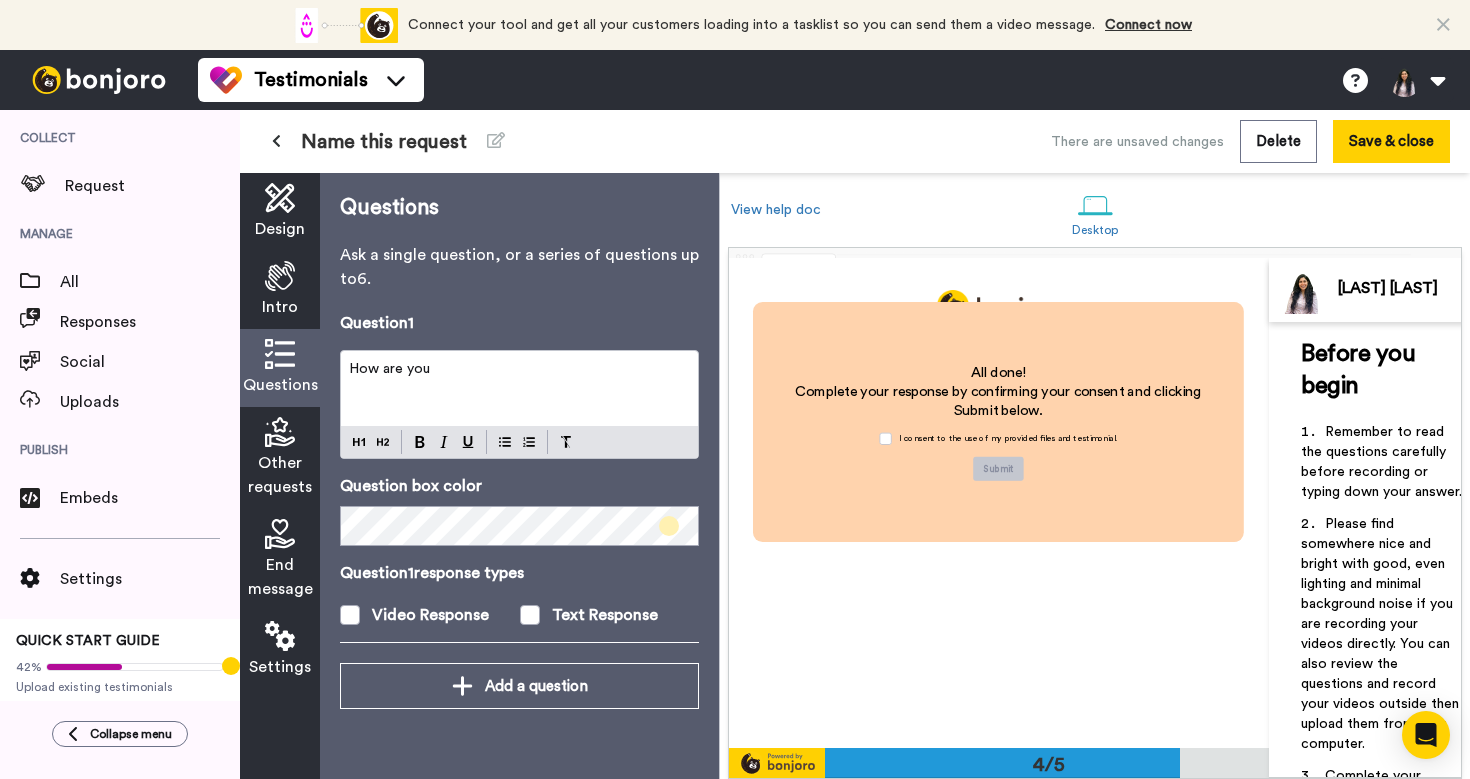 click on "Name this request" at bounding box center (498, 142) 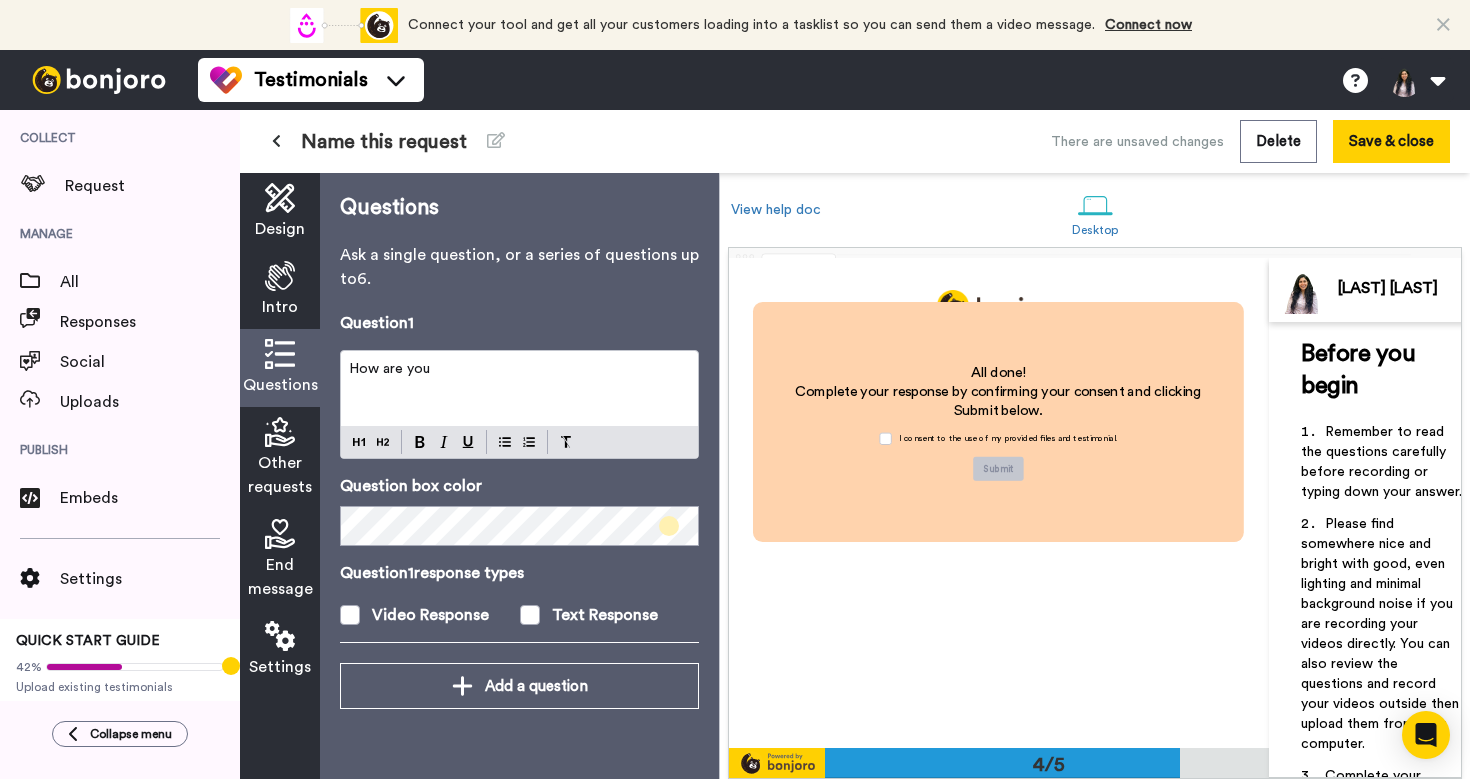 click at bounding box center (276, 141) 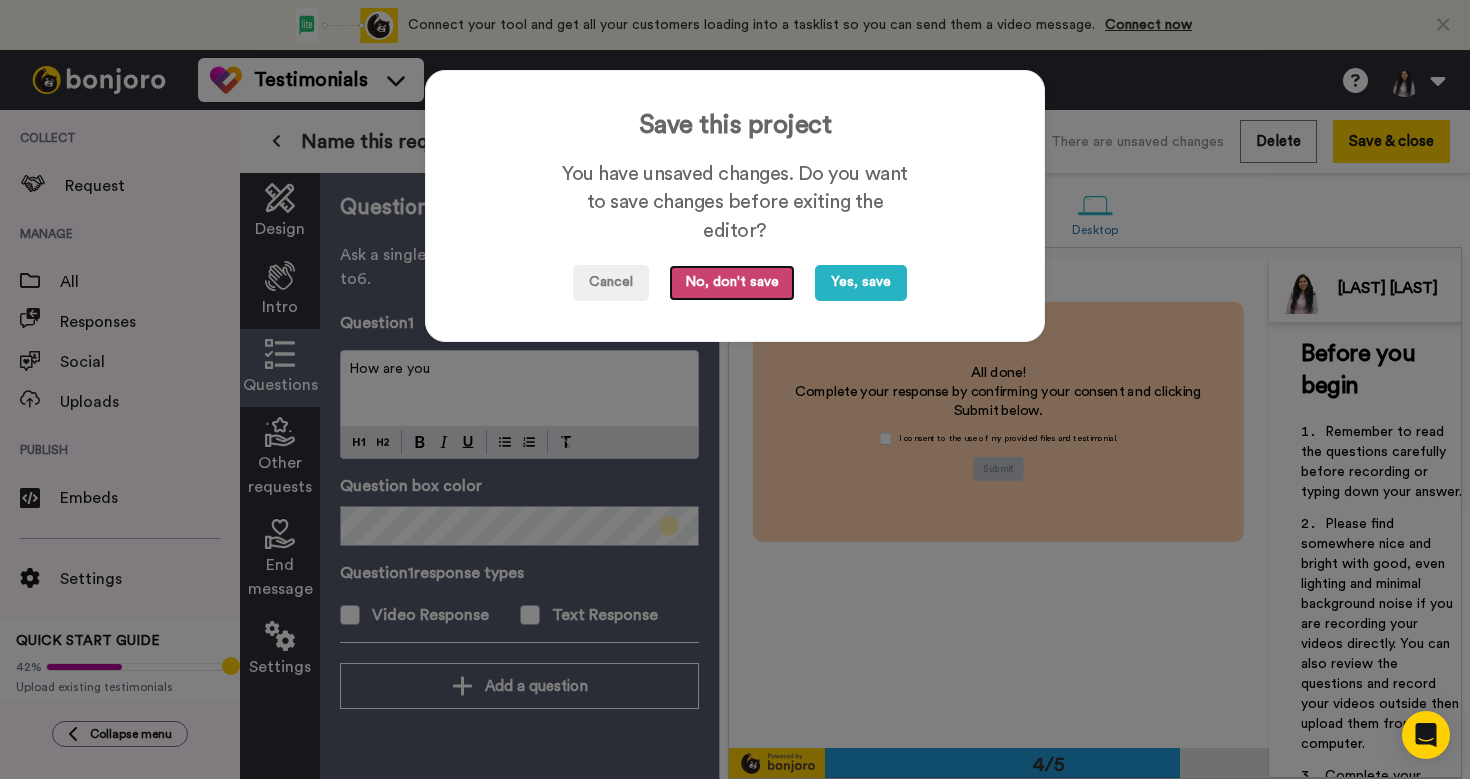 click on "No, don't save" at bounding box center [732, 283] 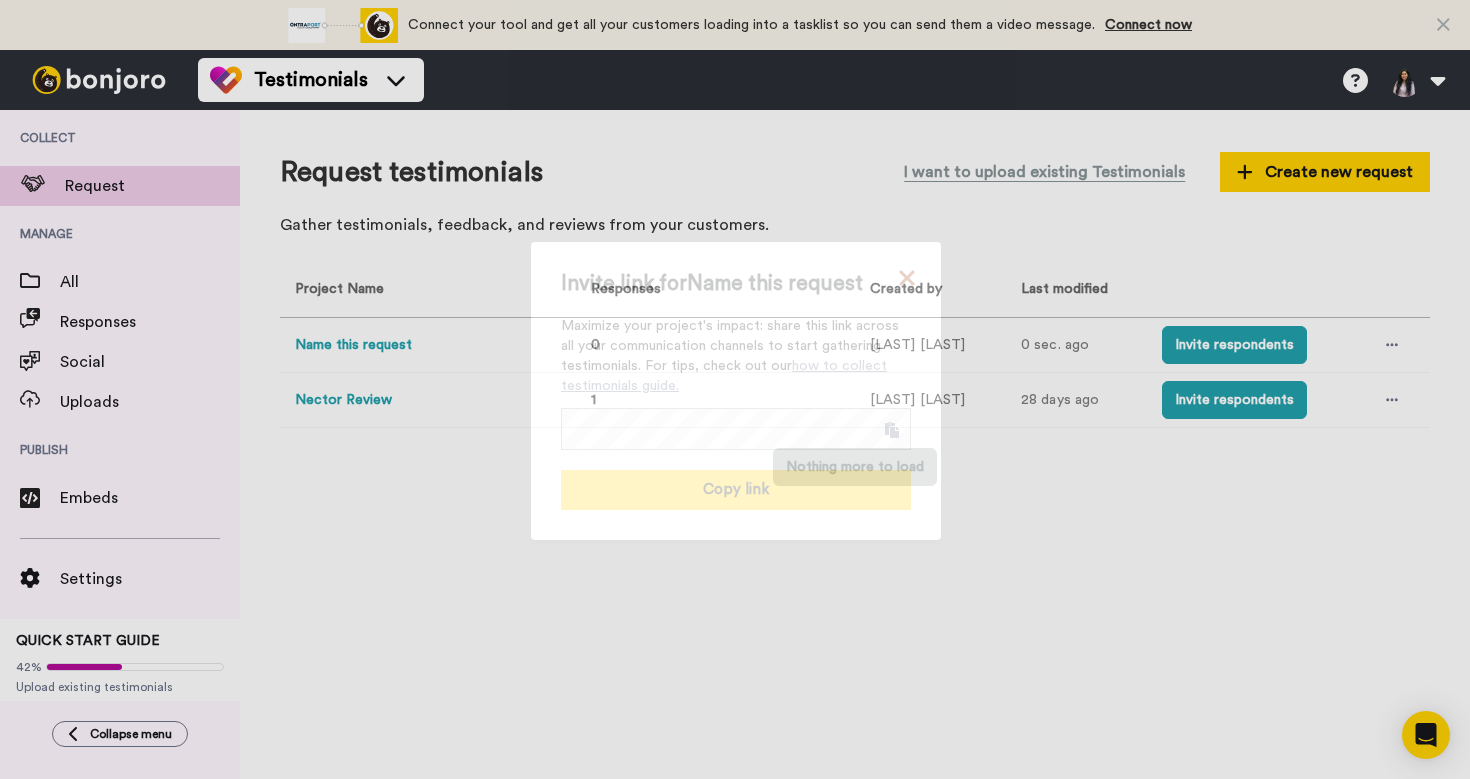 click 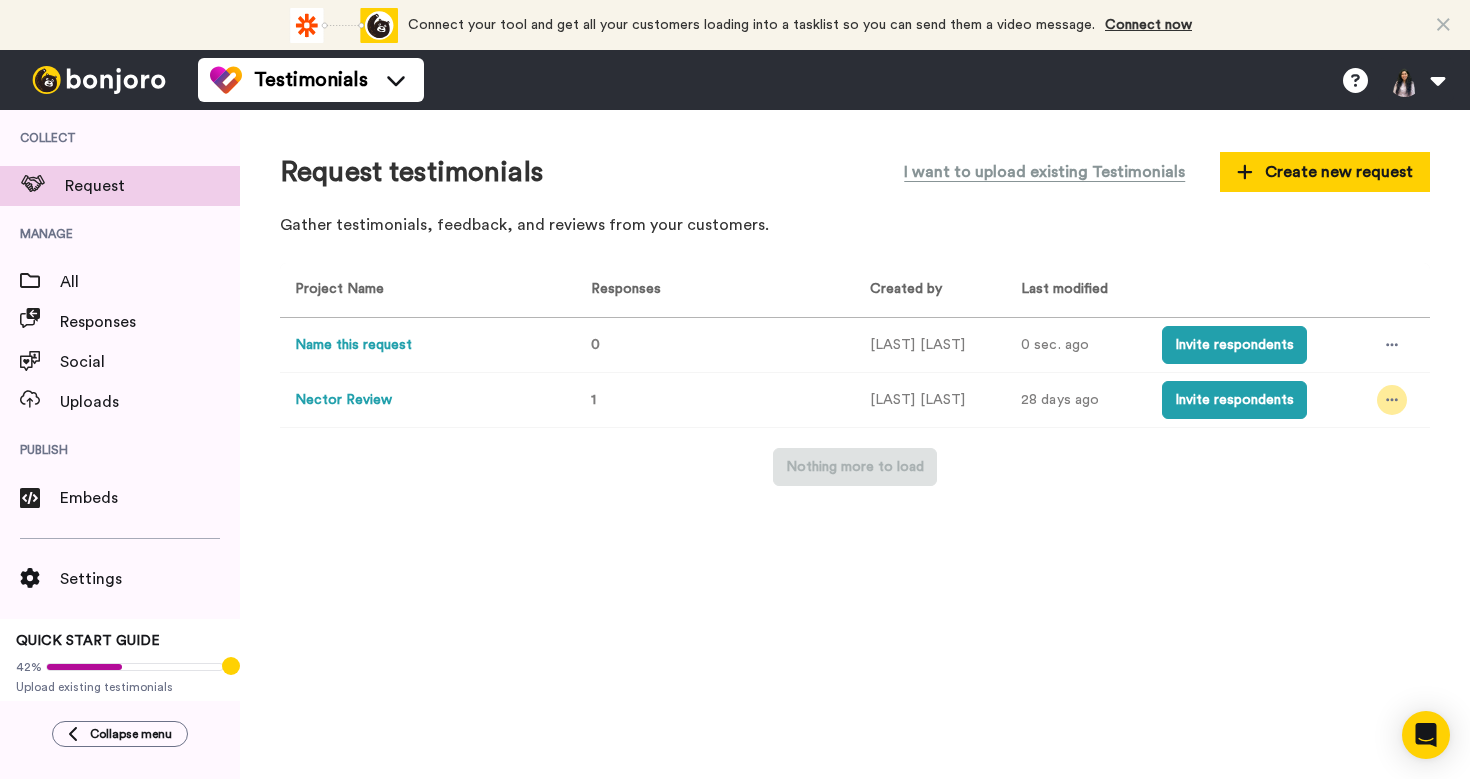 click 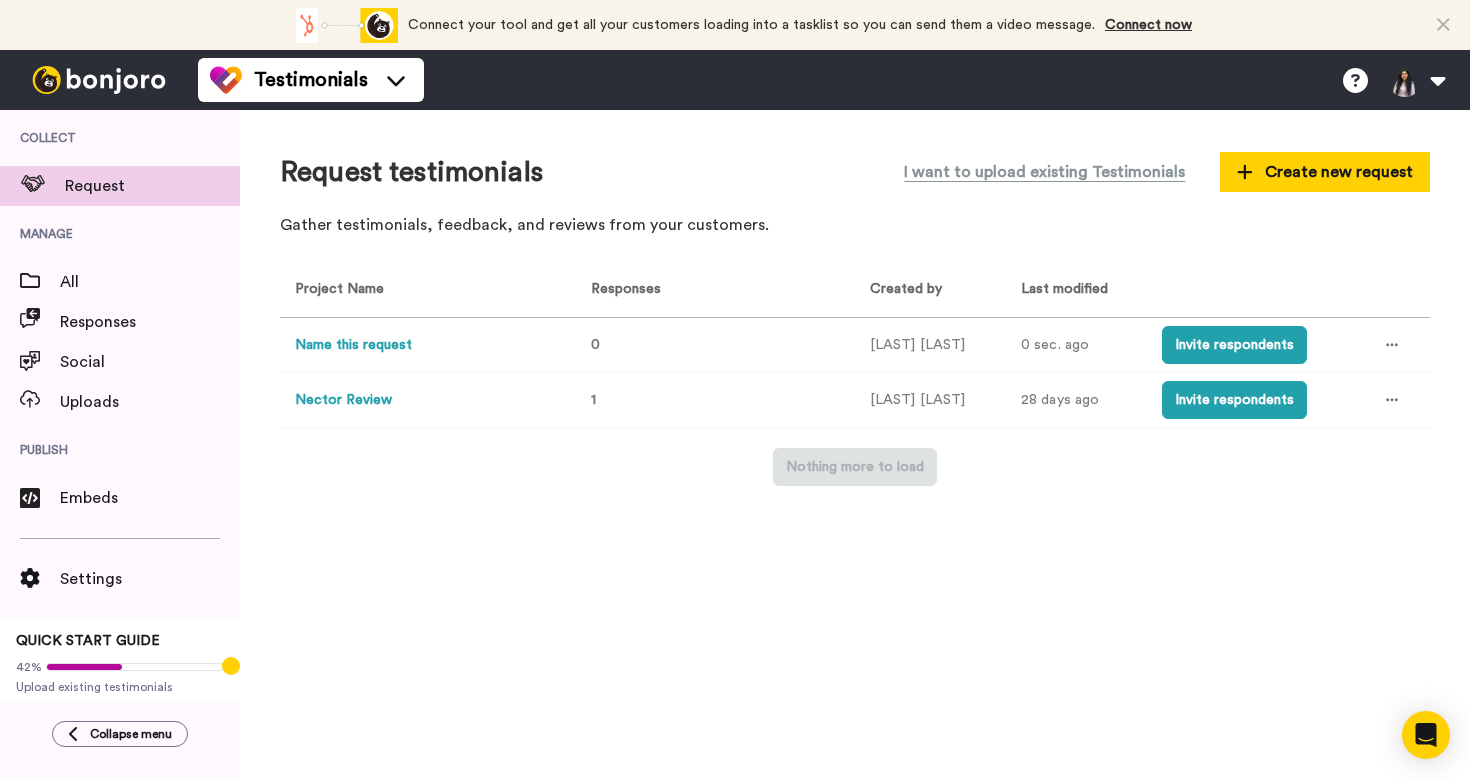 click on "Nector Review" at bounding box center (343, 400) 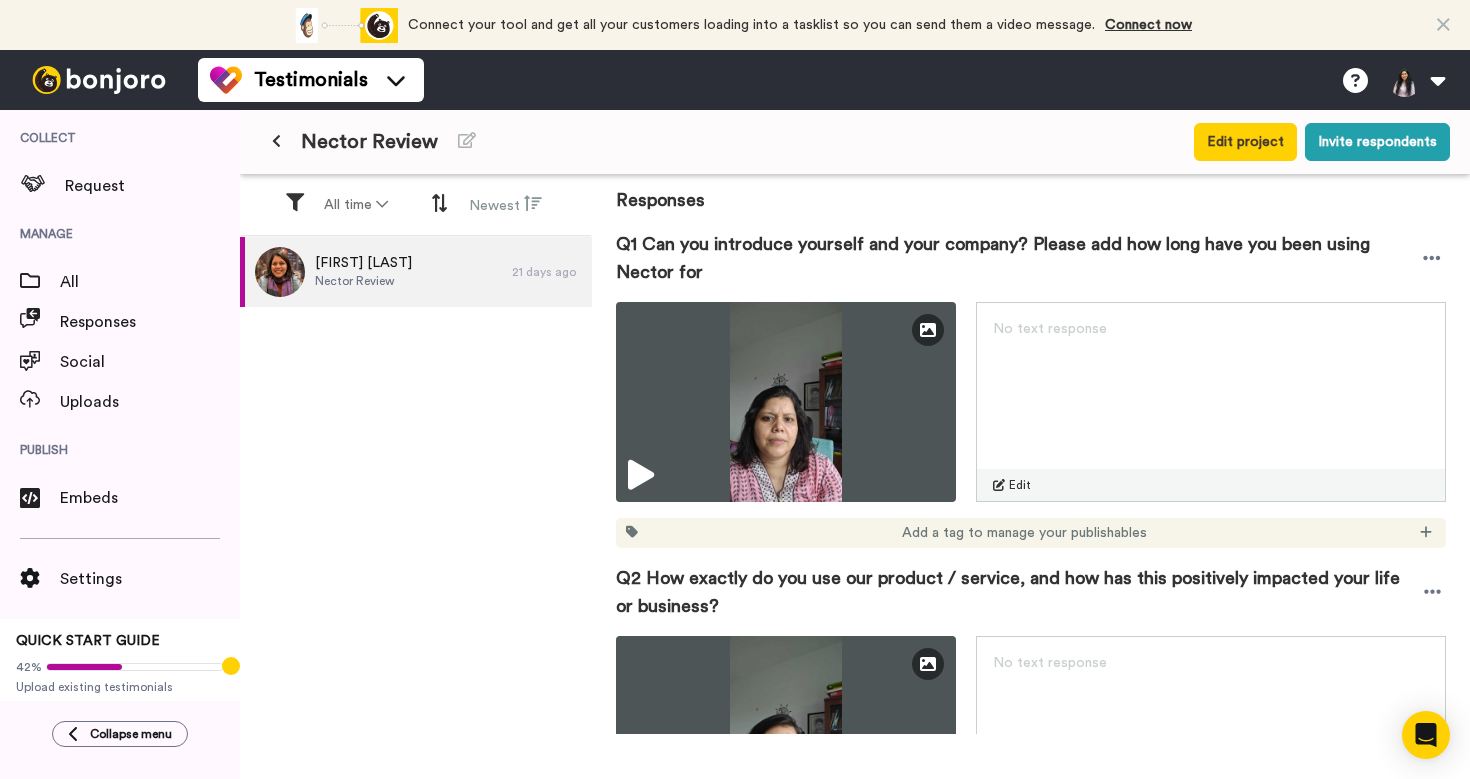 scroll, scrollTop: 244, scrollLeft: 0, axis: vertical 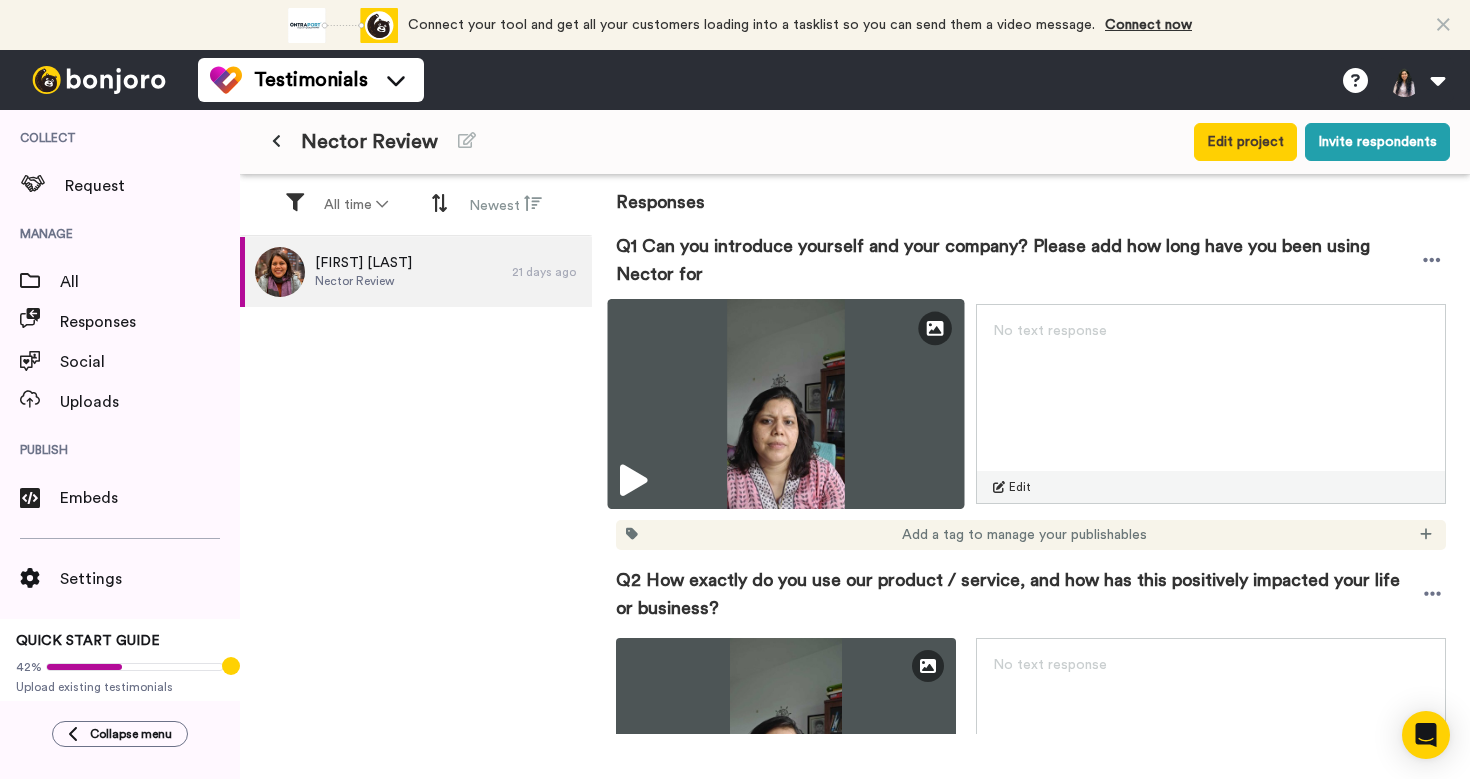 click at bounding box center (633, 481) 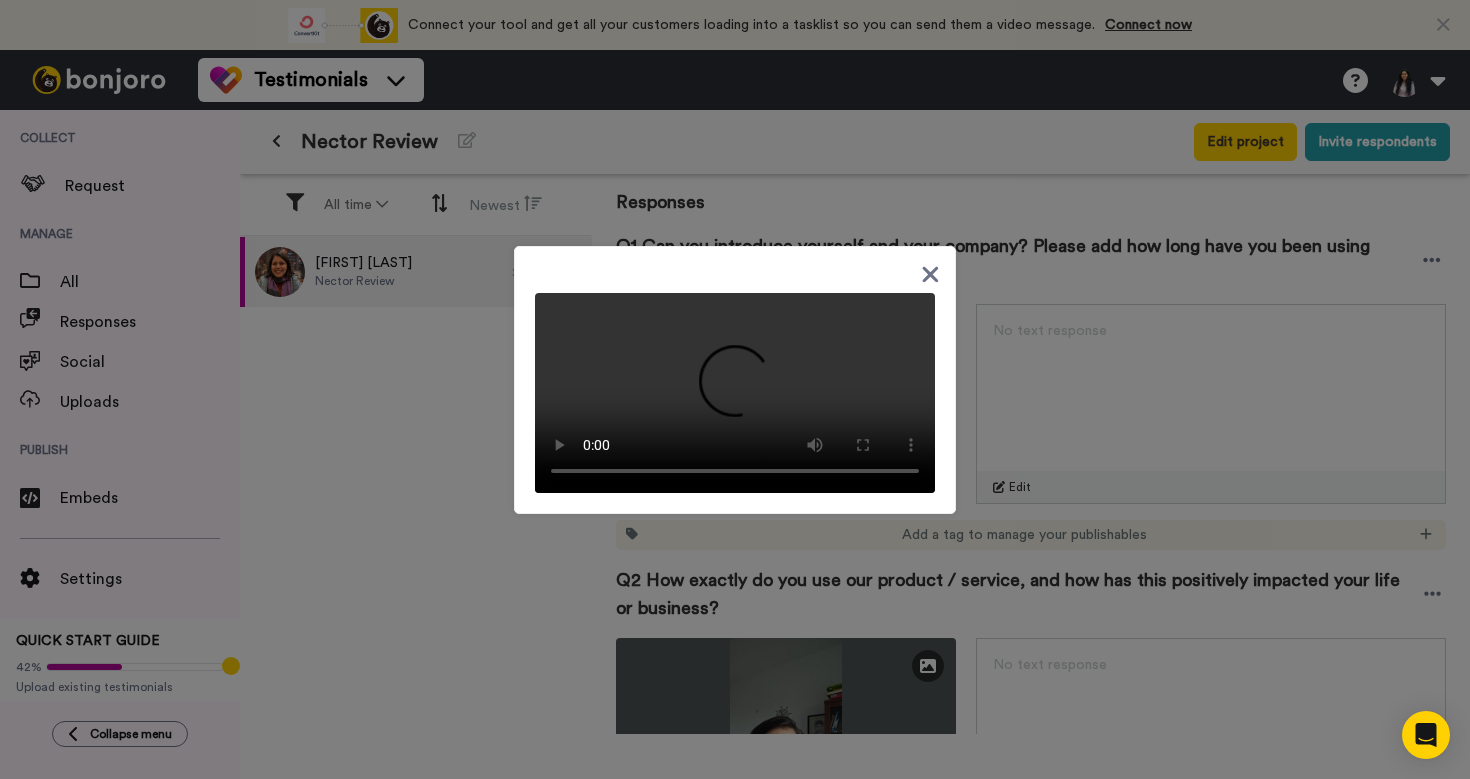 type 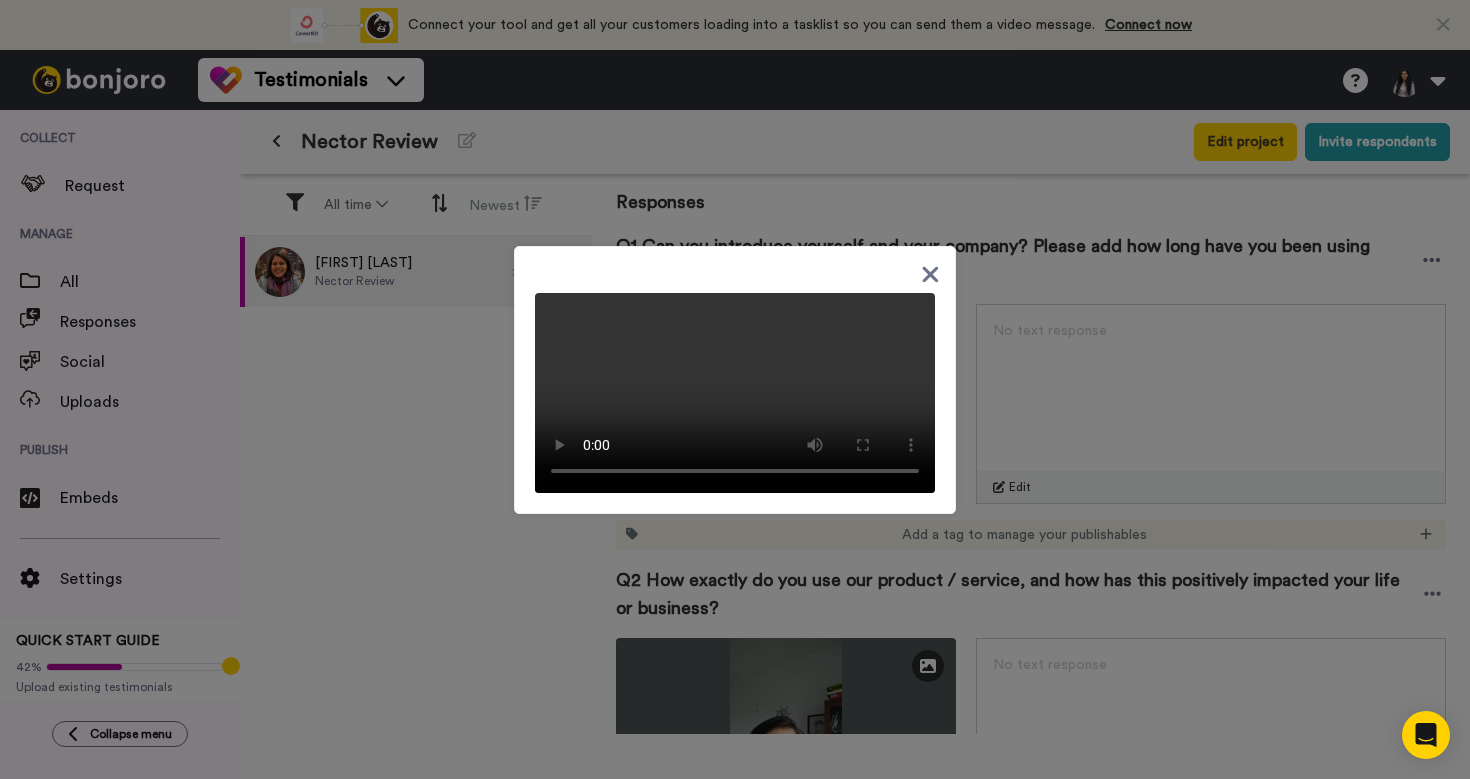 click at bounding box center [735, 389] 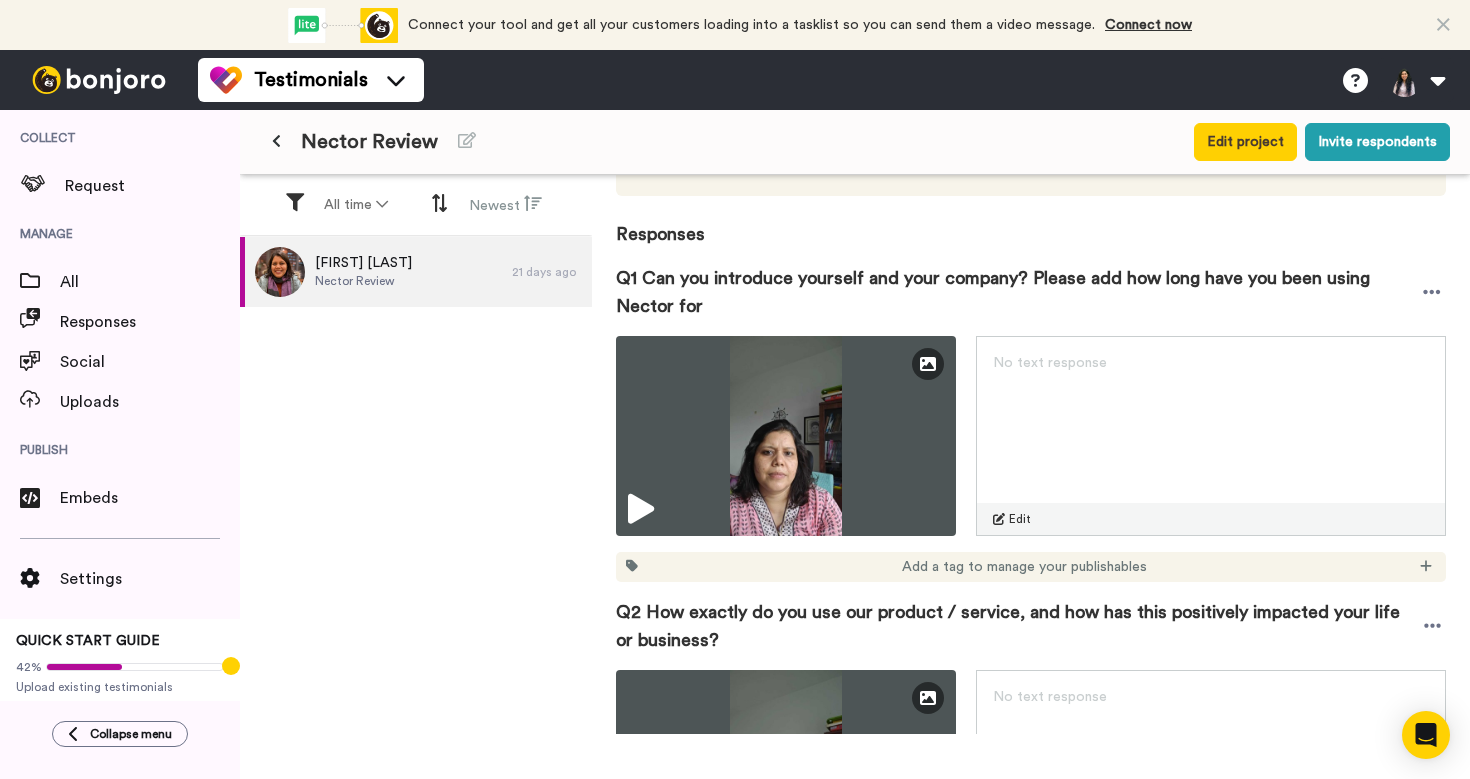 scroll, scrollTop: 262, scrollLeft: 0, axis: vertical 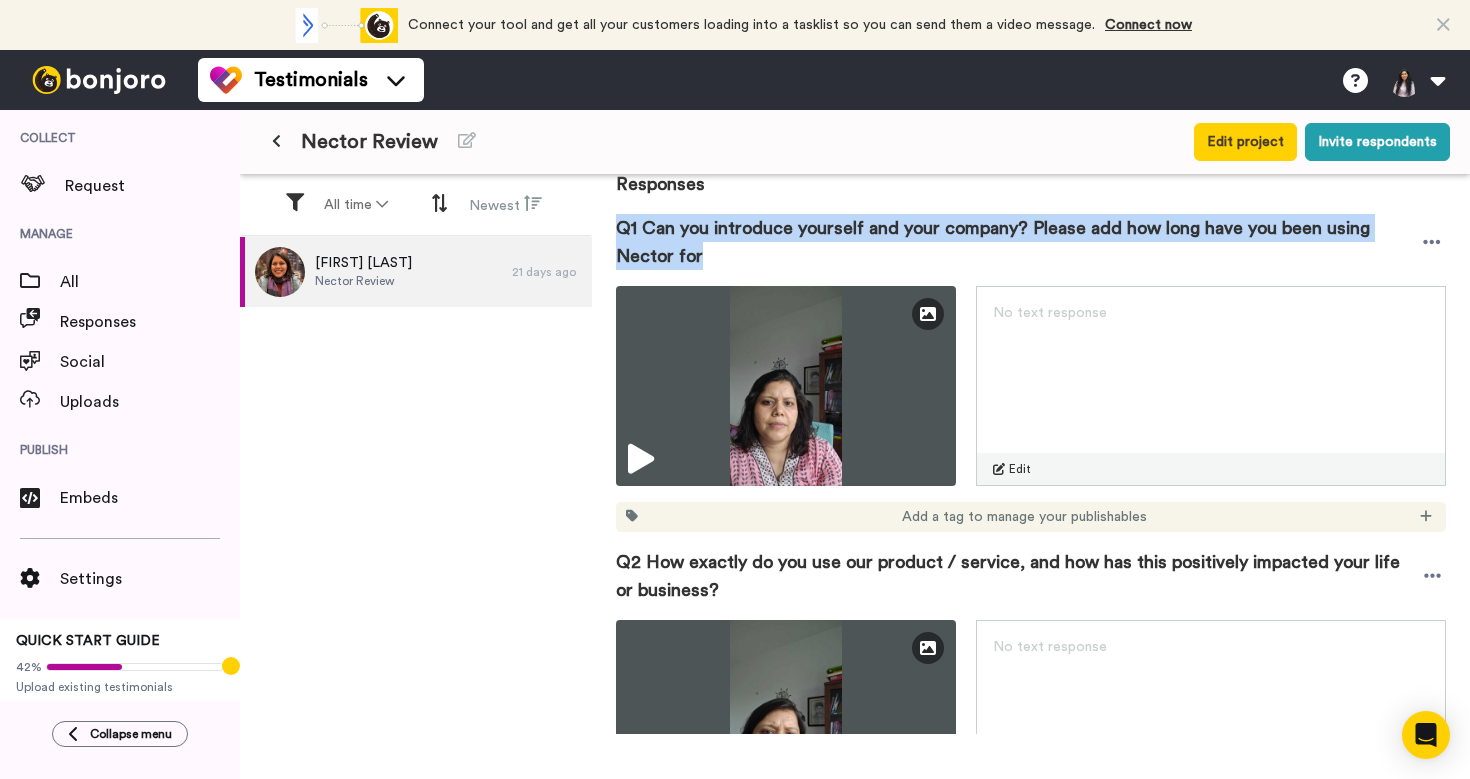 drag, startPoint x: 753, startPoint y: 265, endPoint x: 618, endPoint y: 224, distance: 141.08862 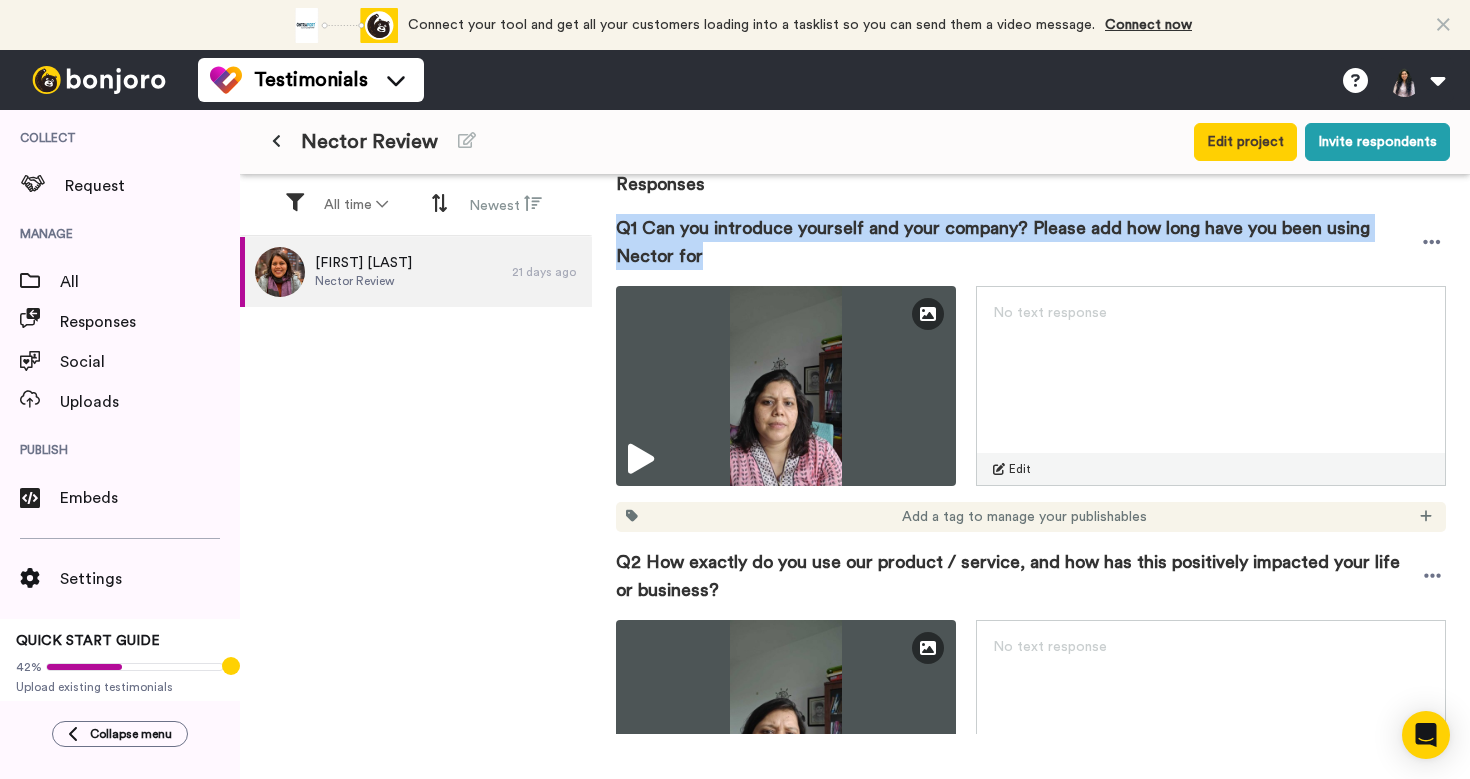 copy on "Q1 Can you introduce yourself and your company? Please add how long have you been using Nector for" 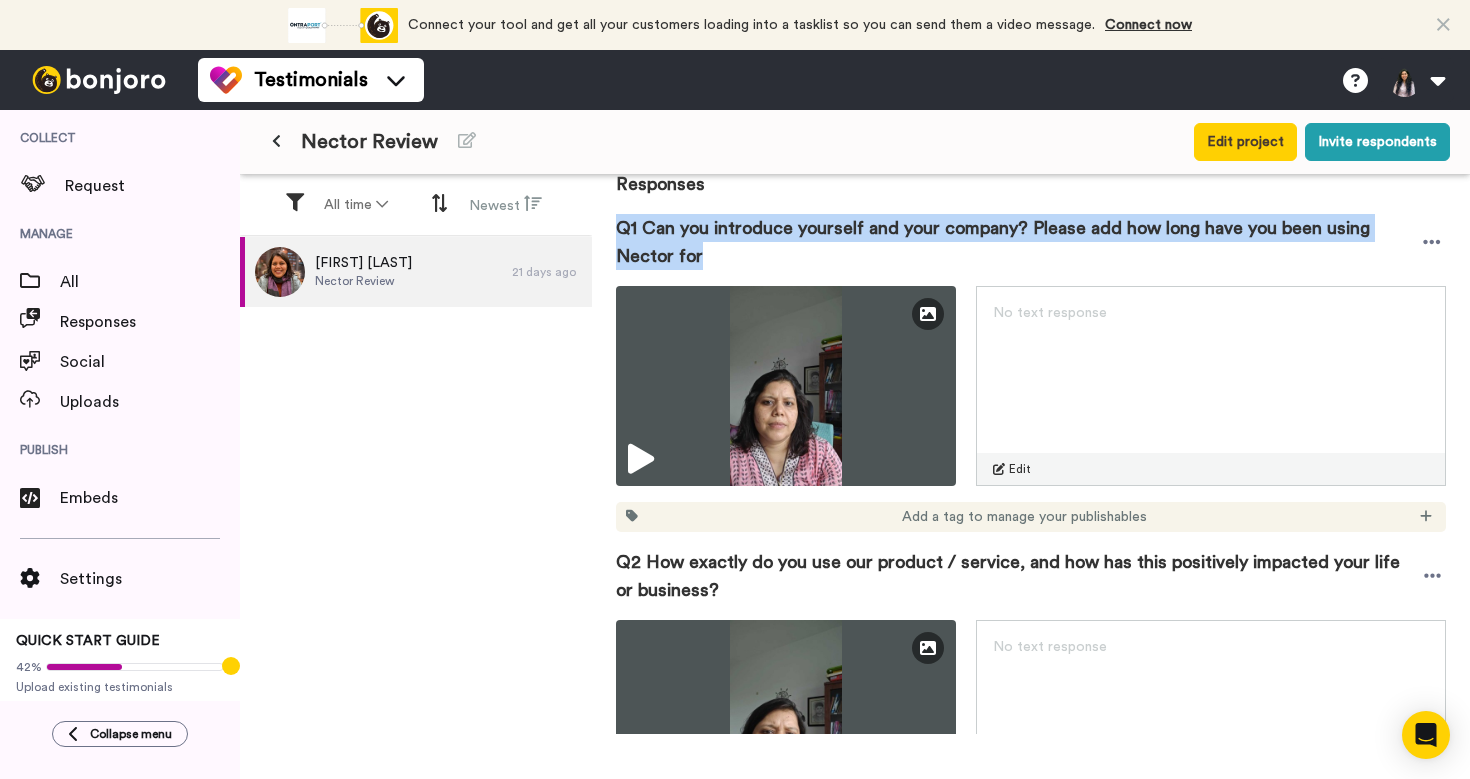 drag, startPoint x: 713, startPoint y: 257, endPoint x: 604, endPoint y: 236, distance: 111.0045 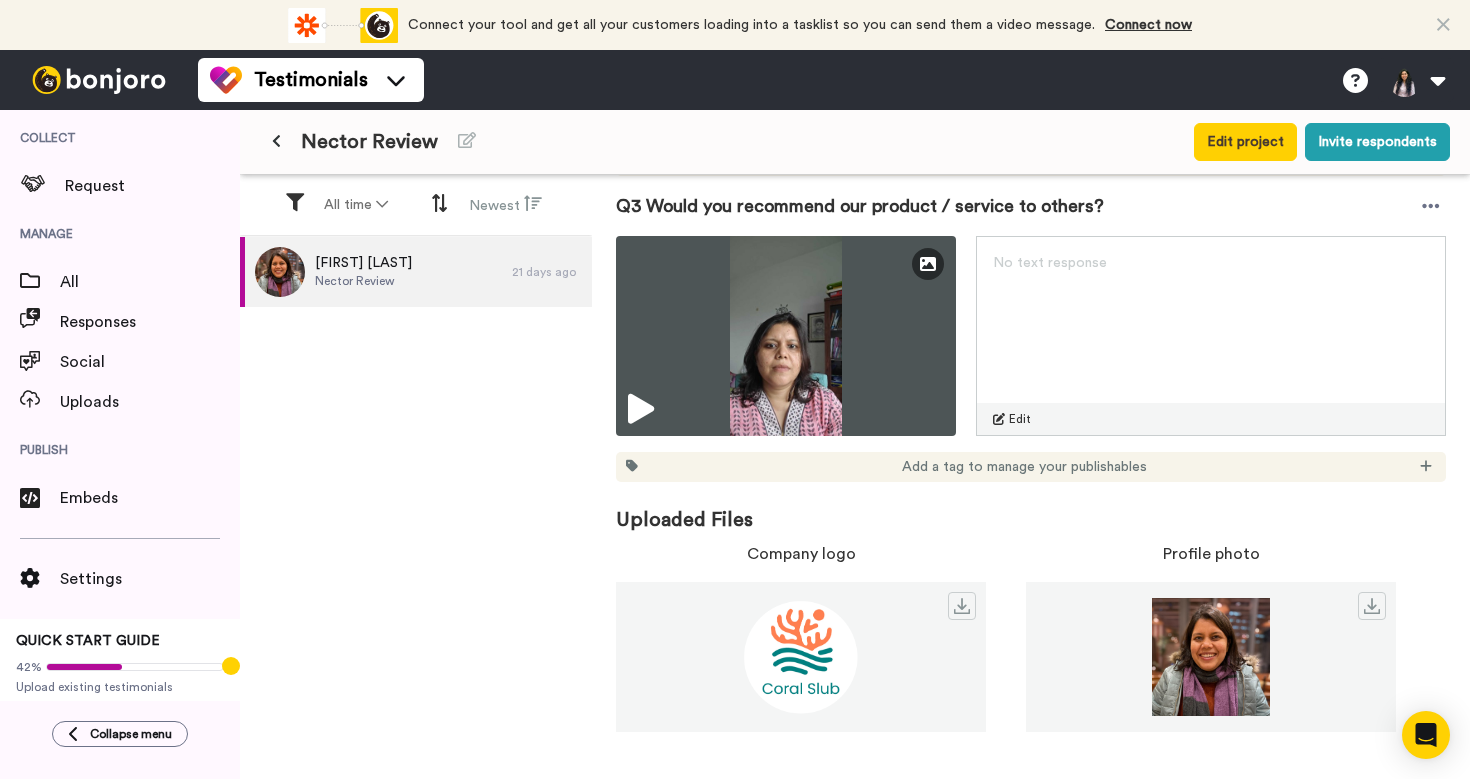 scroll, scrollTop: 982, scrollLeft: 0, axis: vertical 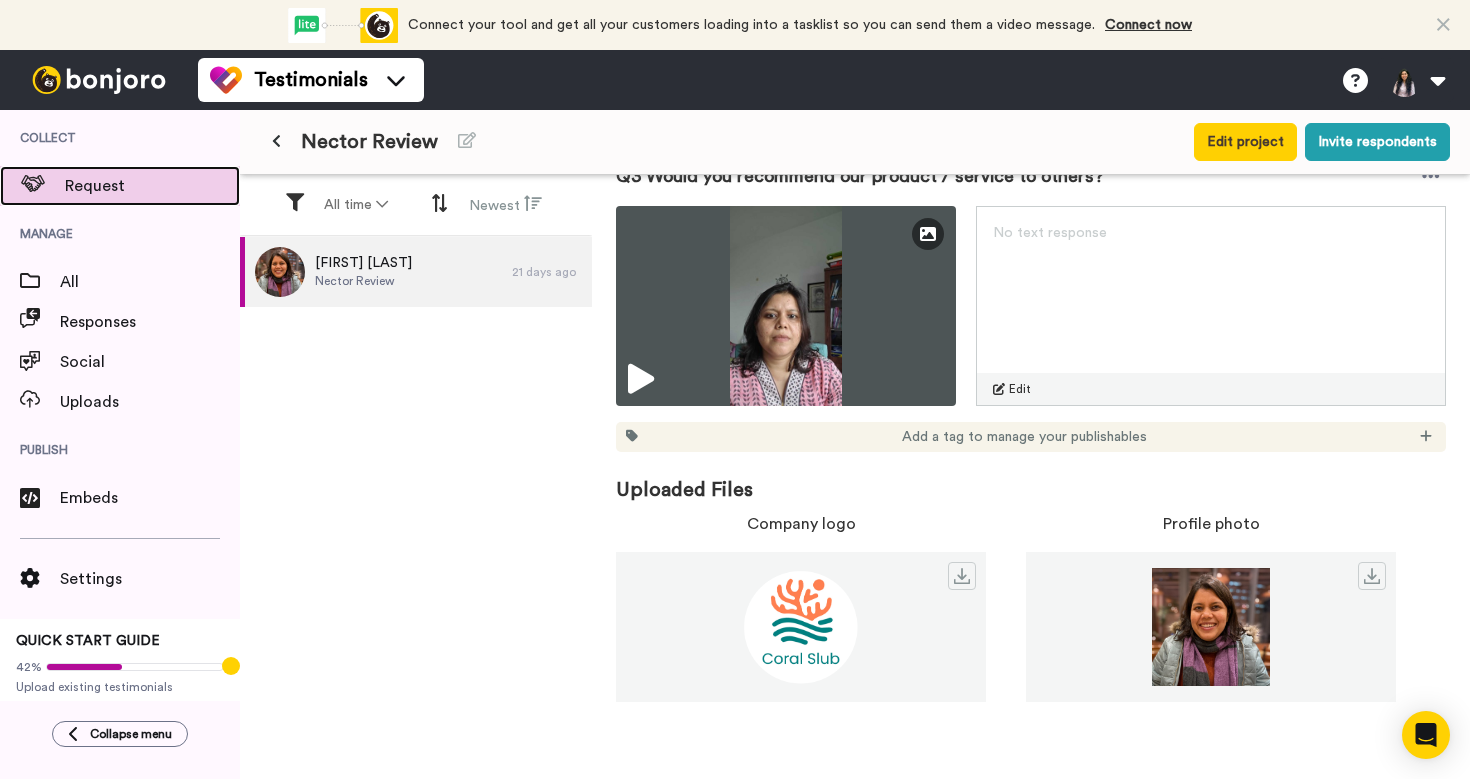 click on "Request" at bounding box center [152, 186] 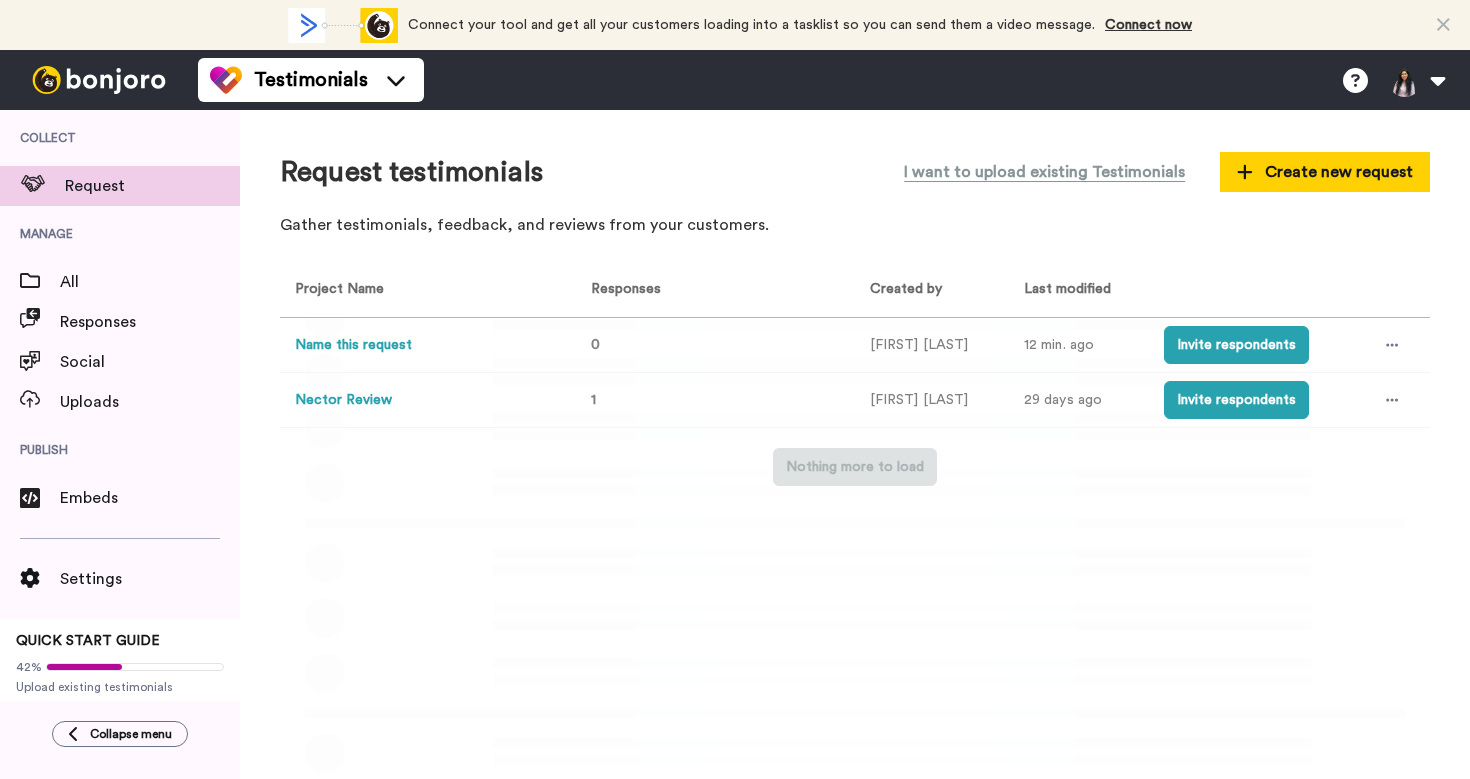 scroll, scrollTop: 0, scrollLeft: 0, axis: both 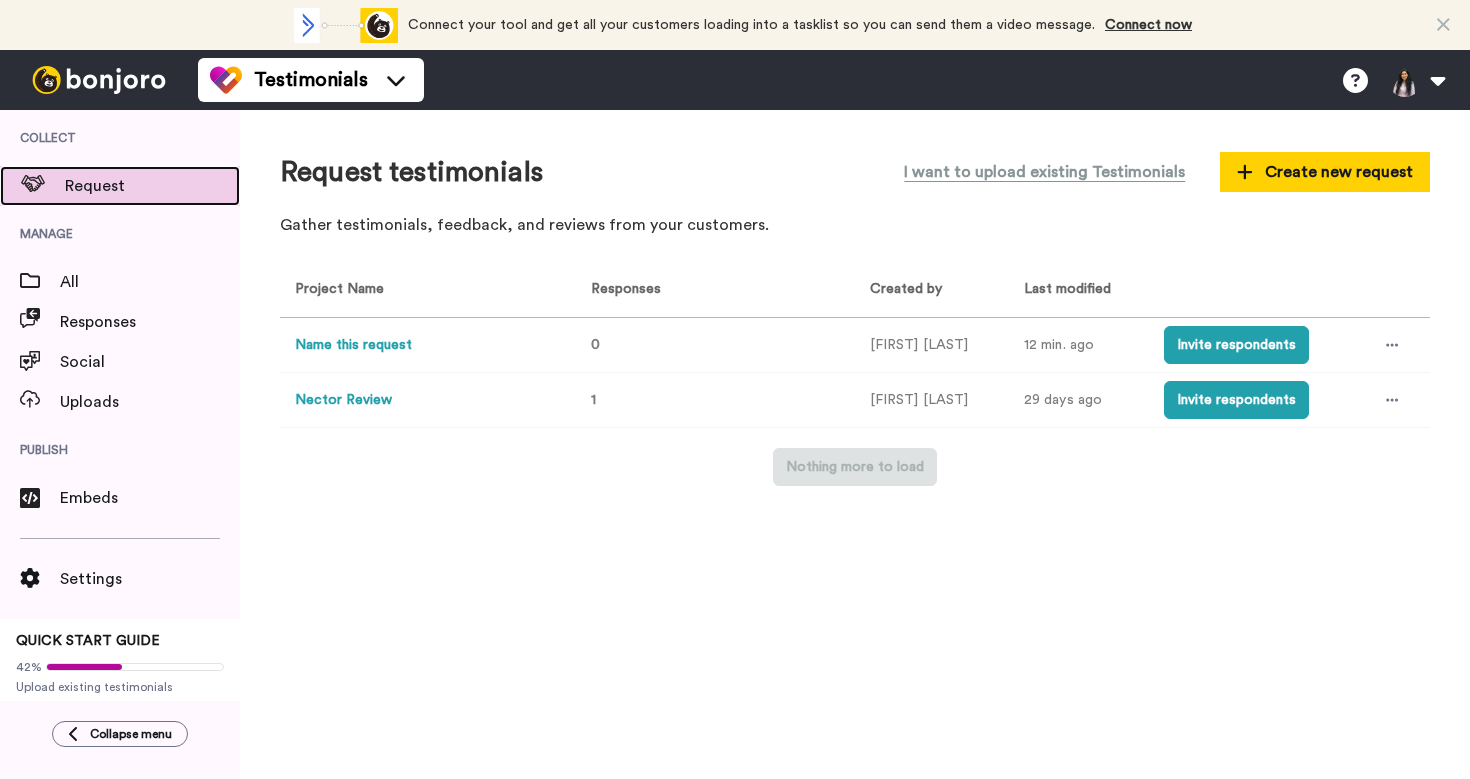 click on "Request" at bounding box center [152, 186] 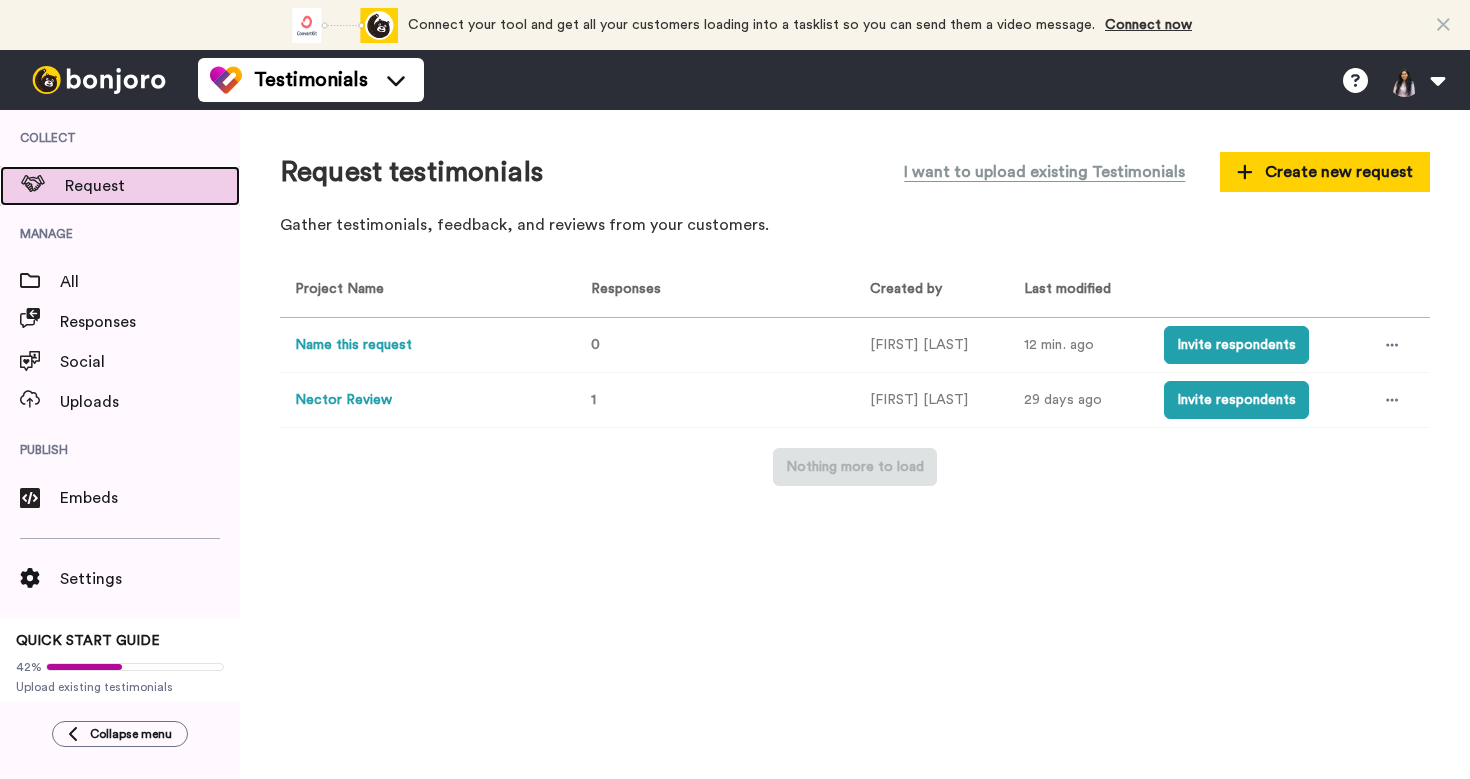 click on "Request" at bounding box center [152, 186] 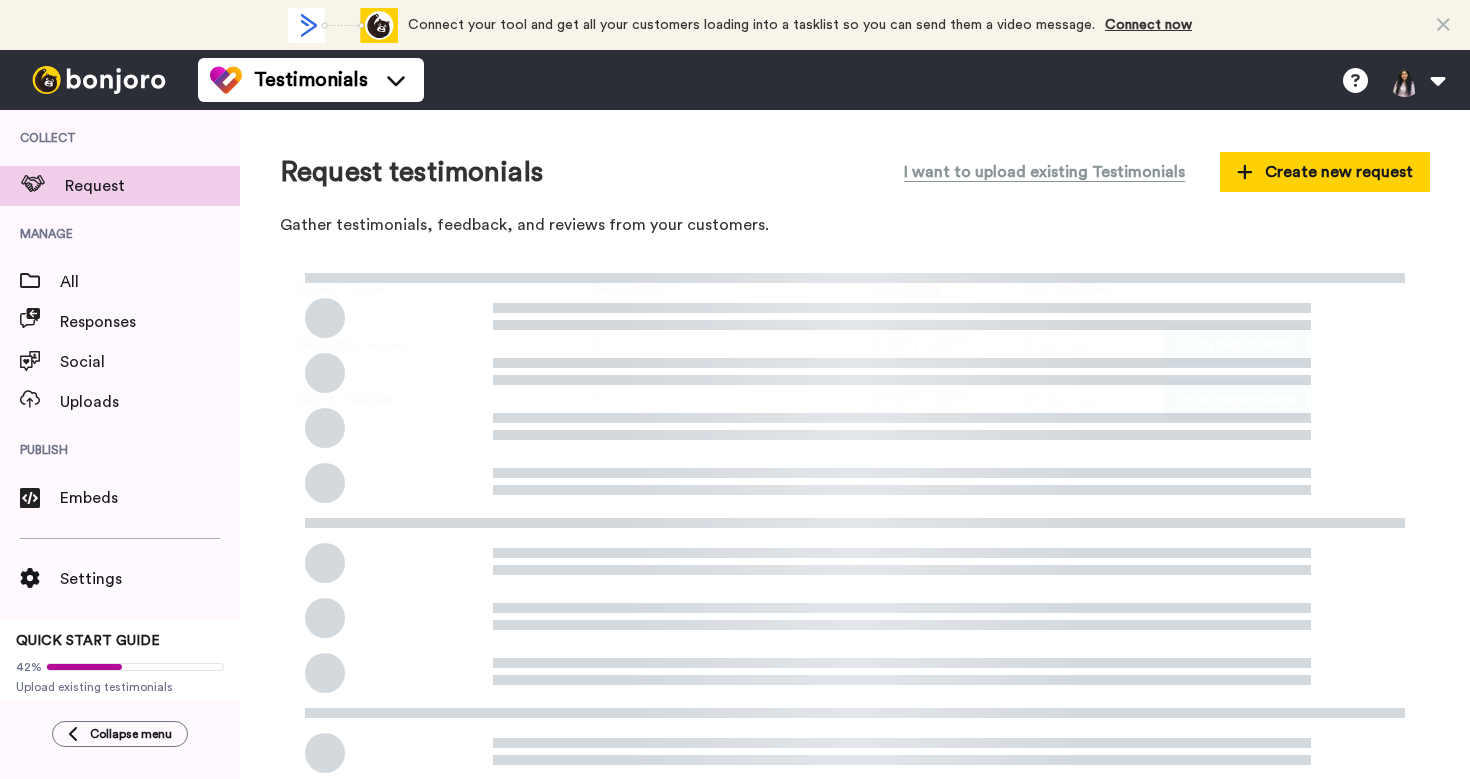 scroll, scrollTop: 0, scrollLeft: 0, axis: both 